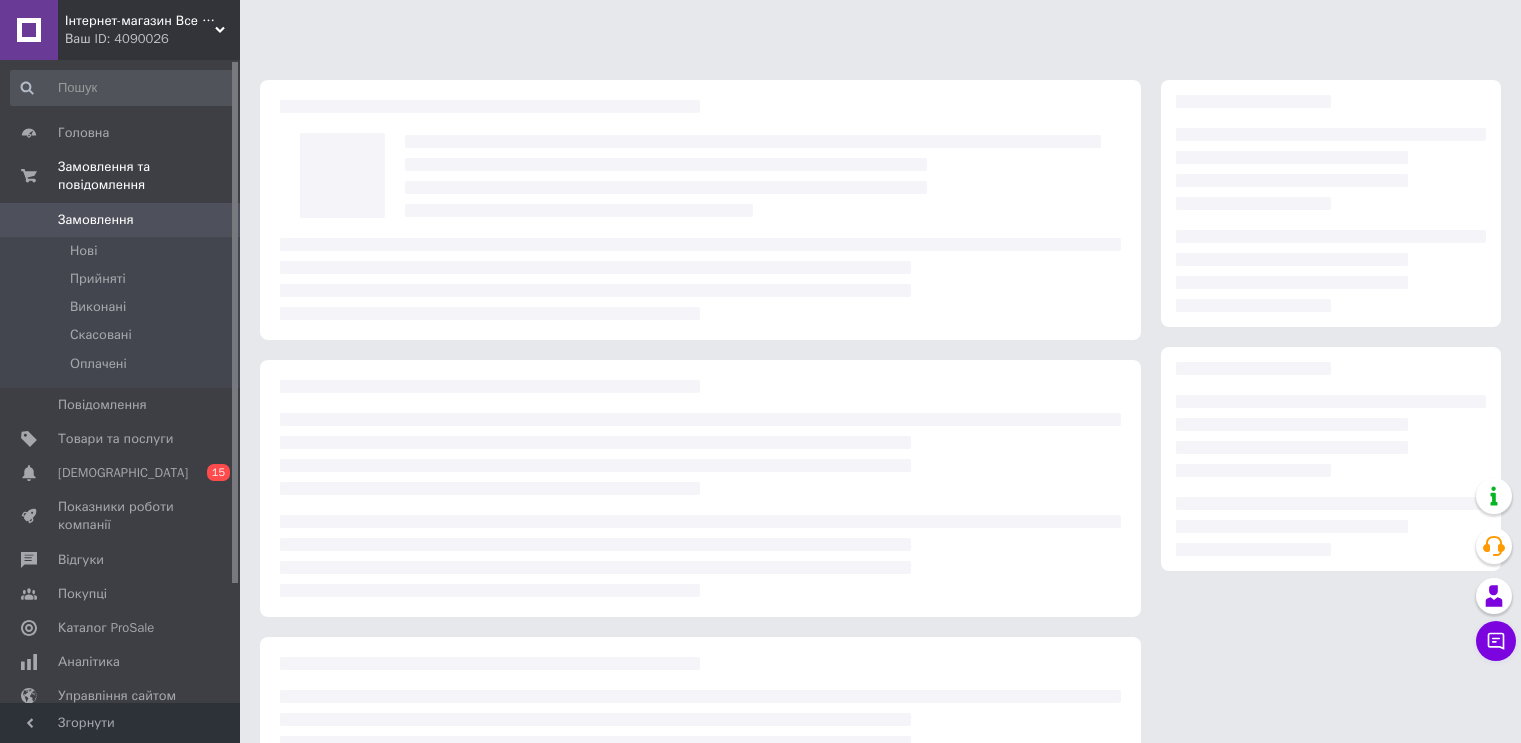 scroll, scrollTop: 171, scrollLeft: 0, axis: vertical 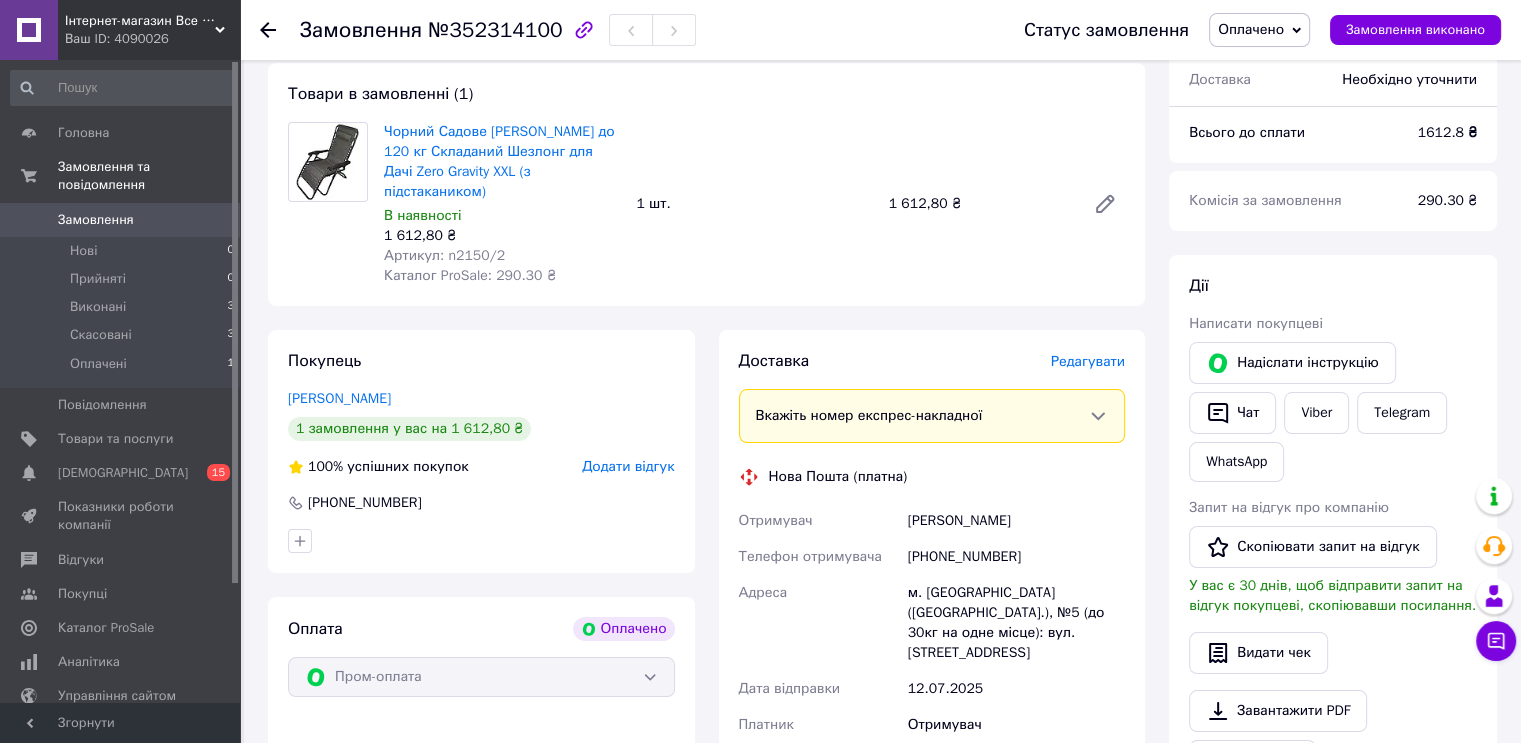 click 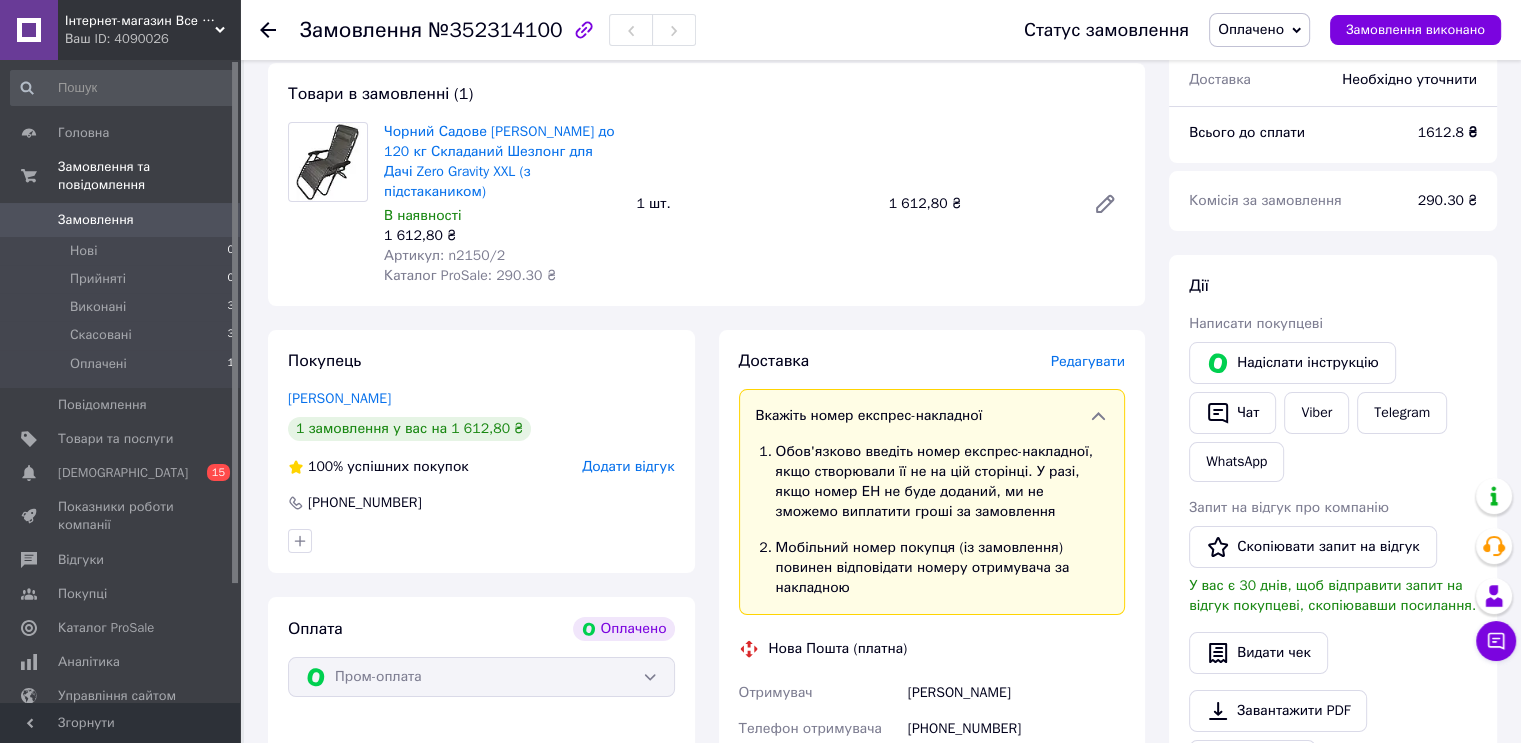click on "Редагувати" at bounding box center (1088, 361) 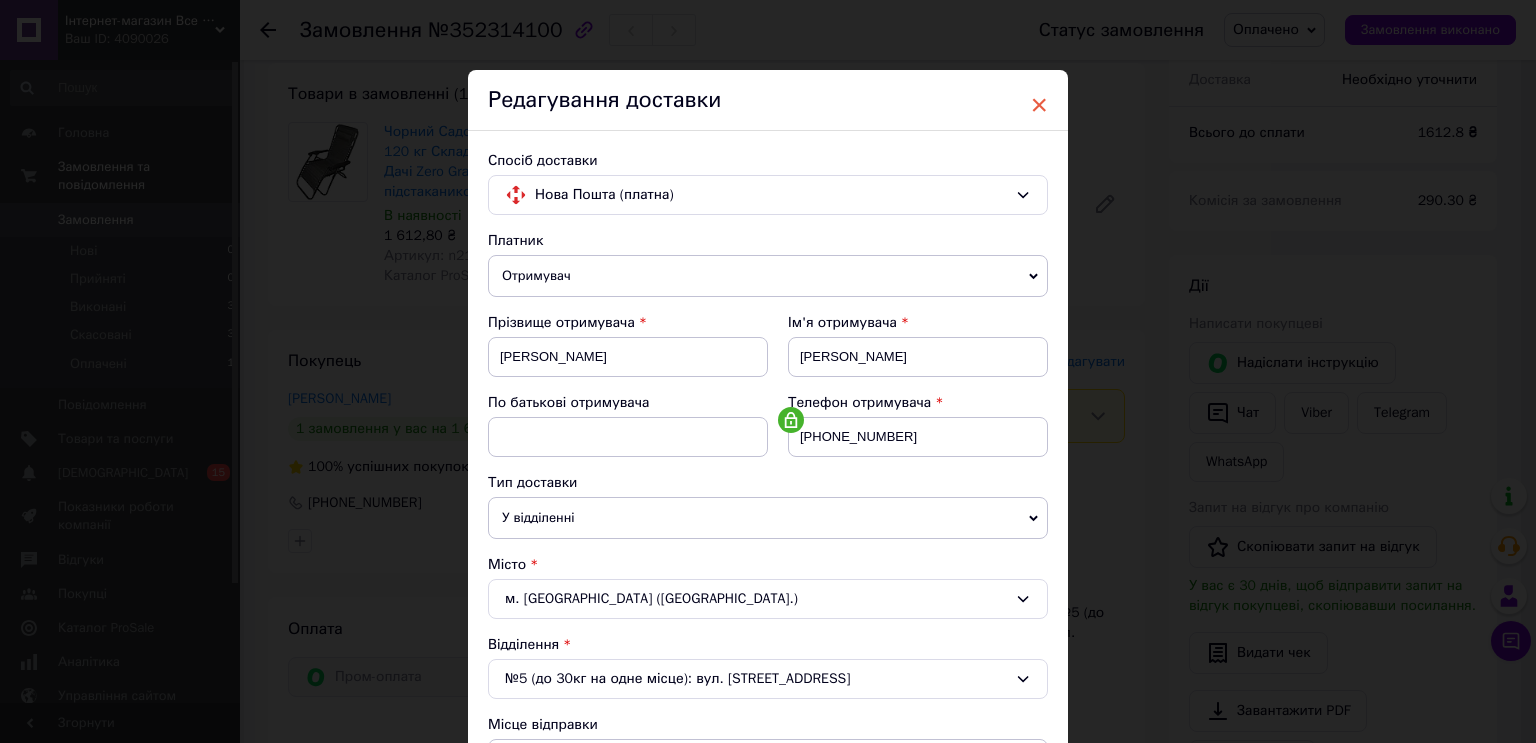 click on "×" at bounding box center [1039, 105] 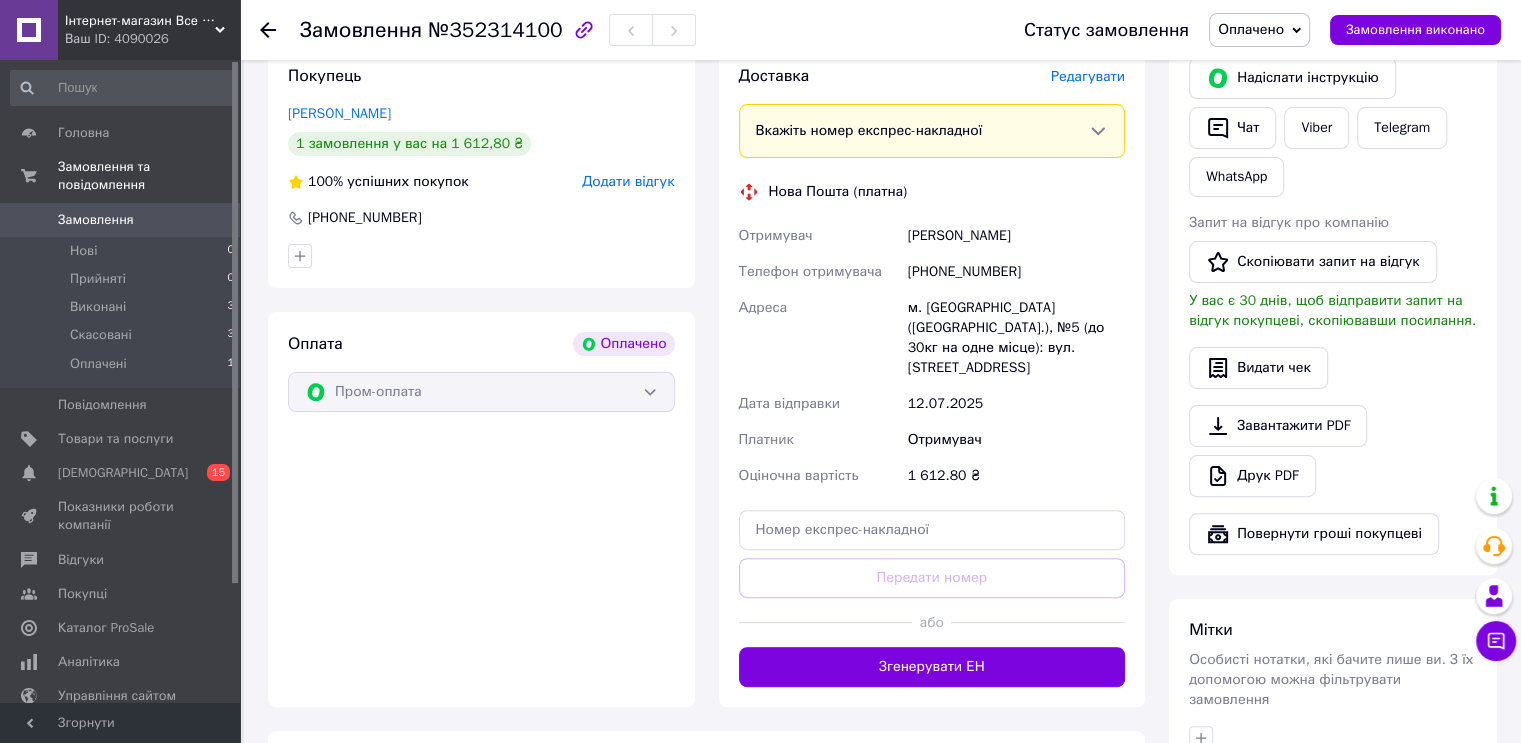 scroll, scrollTop: 473, scrollLeft: 0, axis: vertical 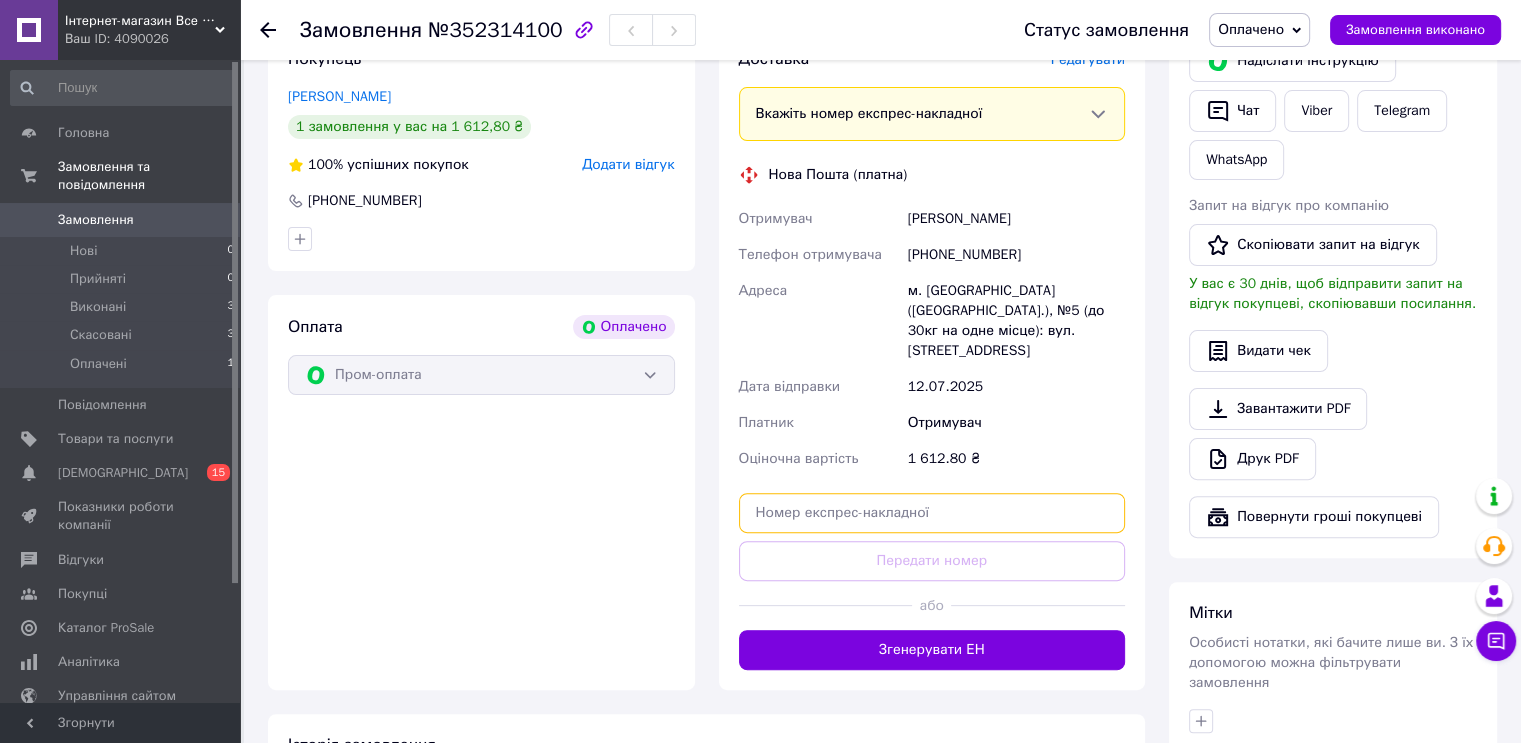 click at bounding box center [932, 513] 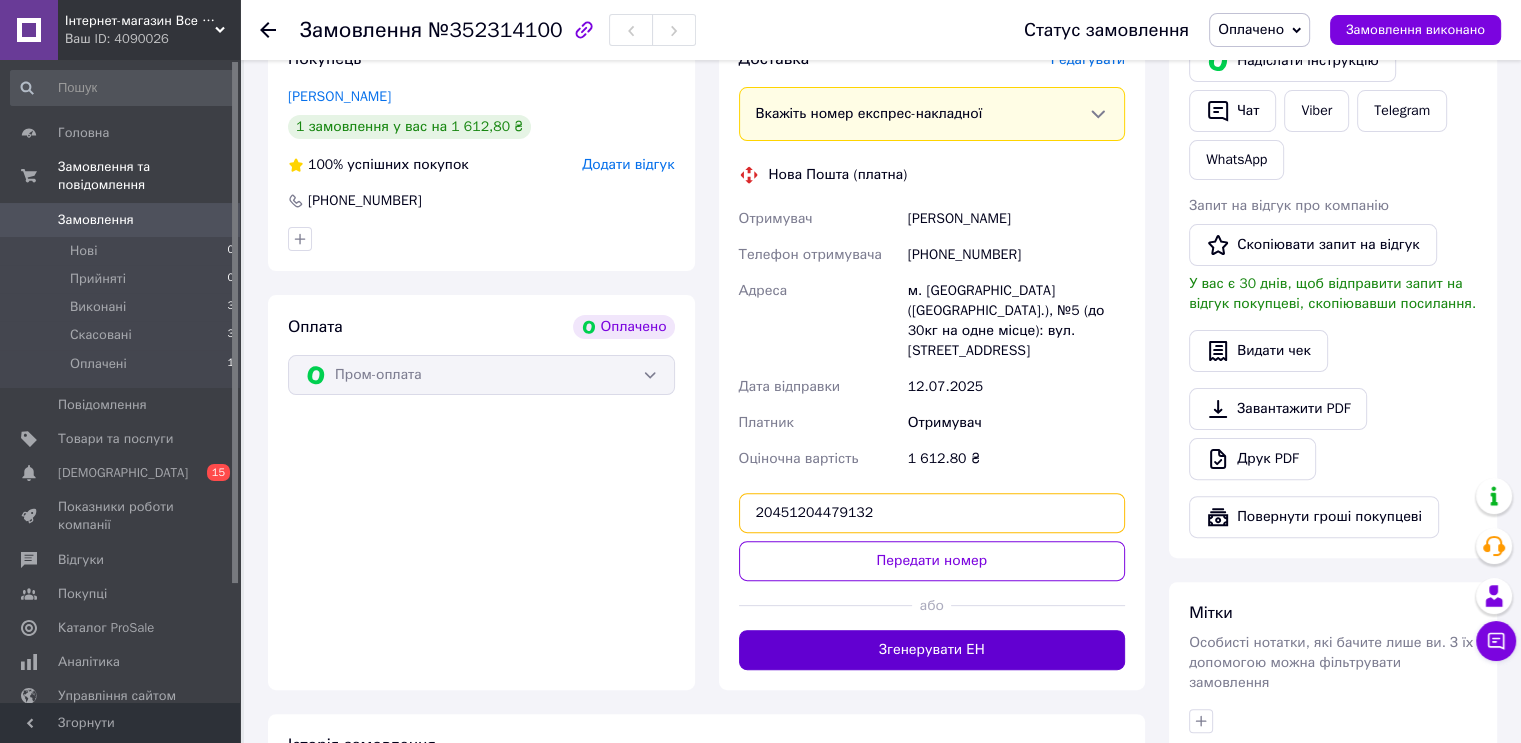 type on "20451204479132" 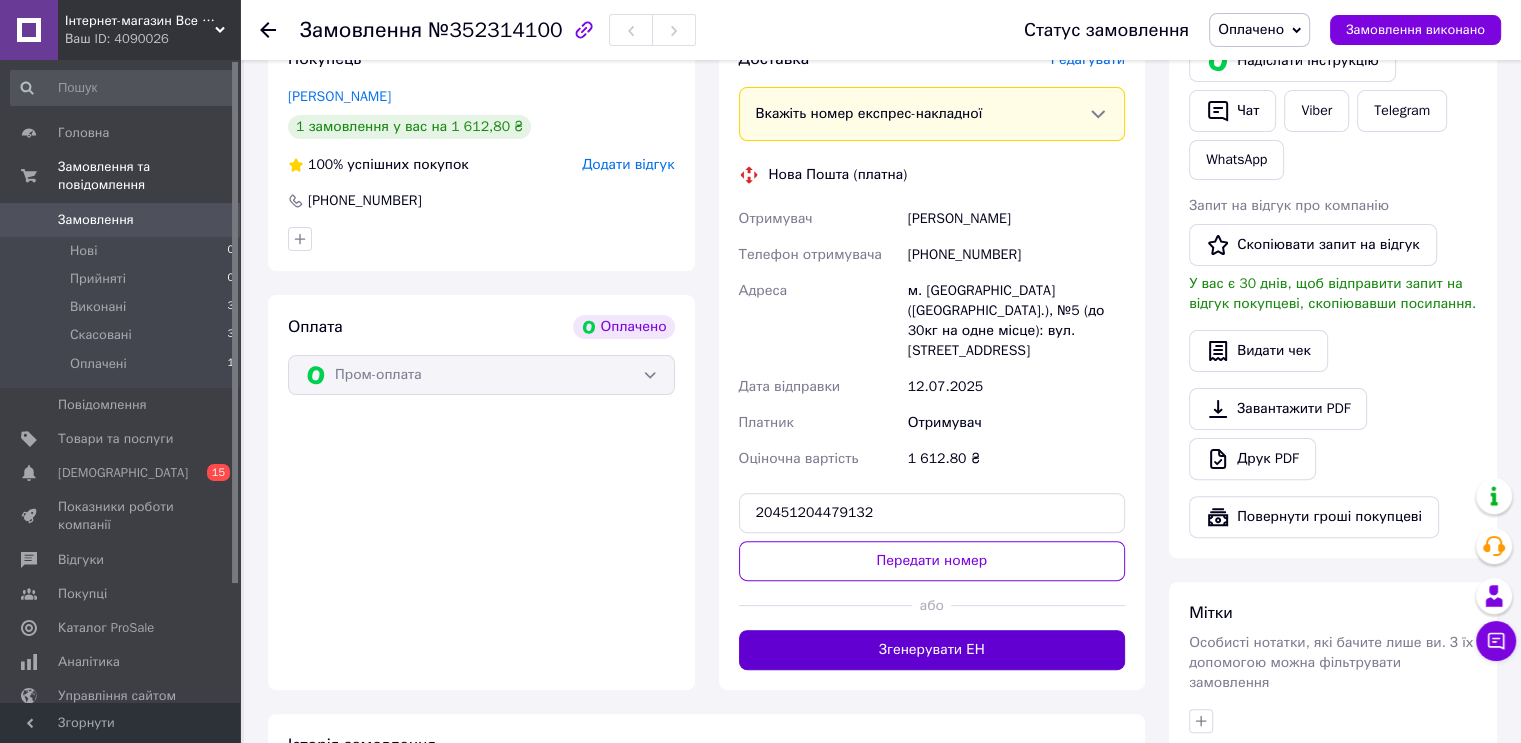 click on "Згенерувати ЕН" at bounding box center (932, 650) 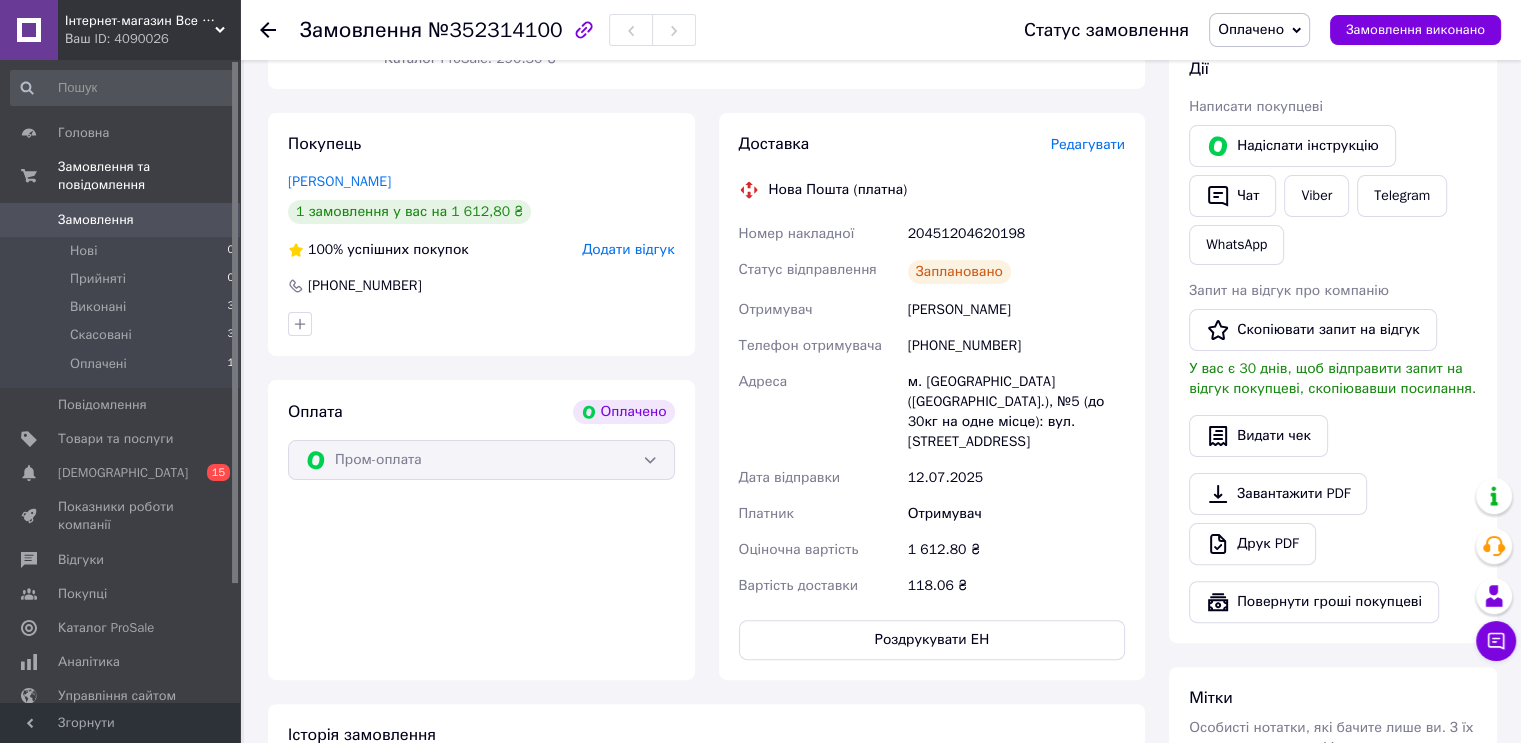 scroll, scrollTop: 386, scrollLeft: 0, axis: vertical 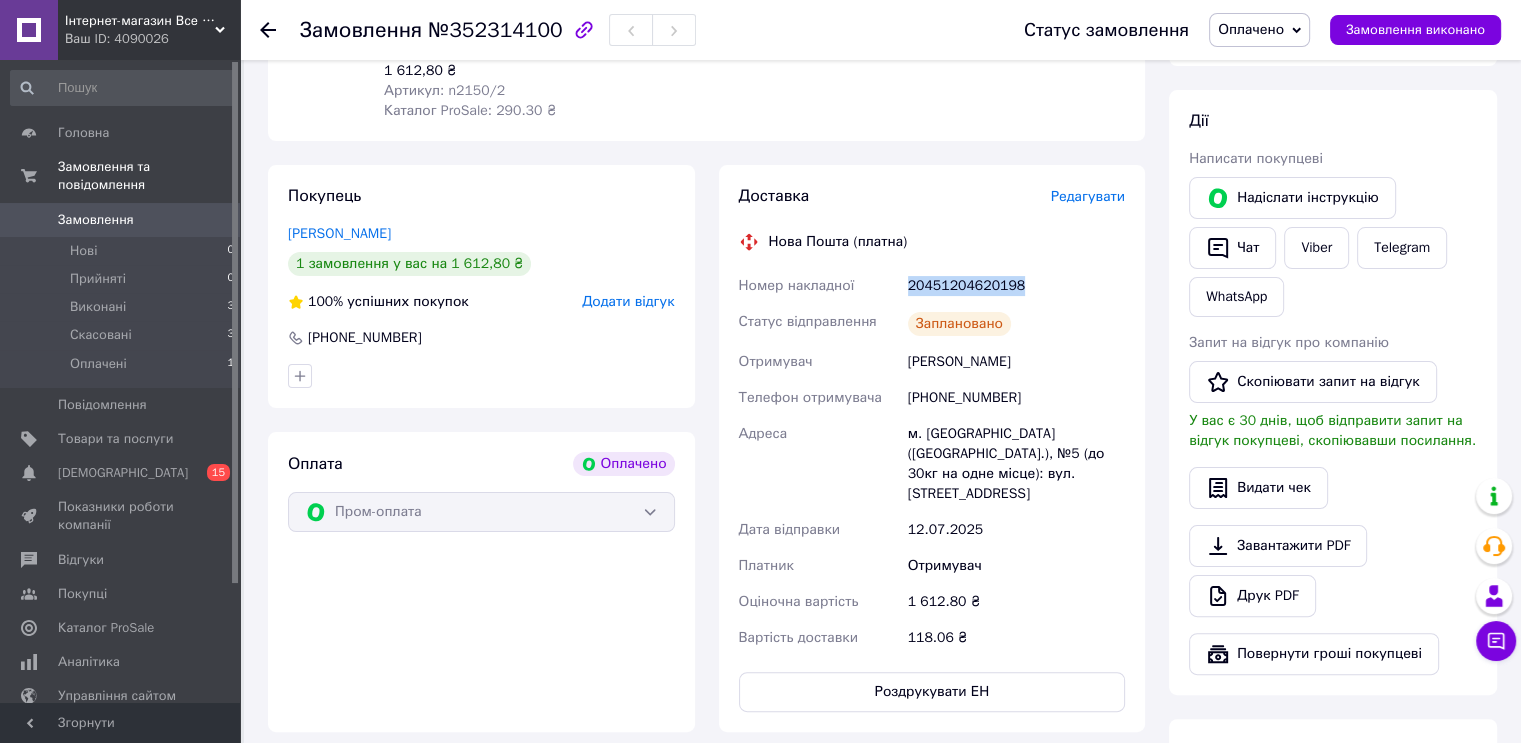 drag, startPoint x: 1024, startPoint y: 266, endPoint x: 872, endPoint y: 267, distance: 152.0033 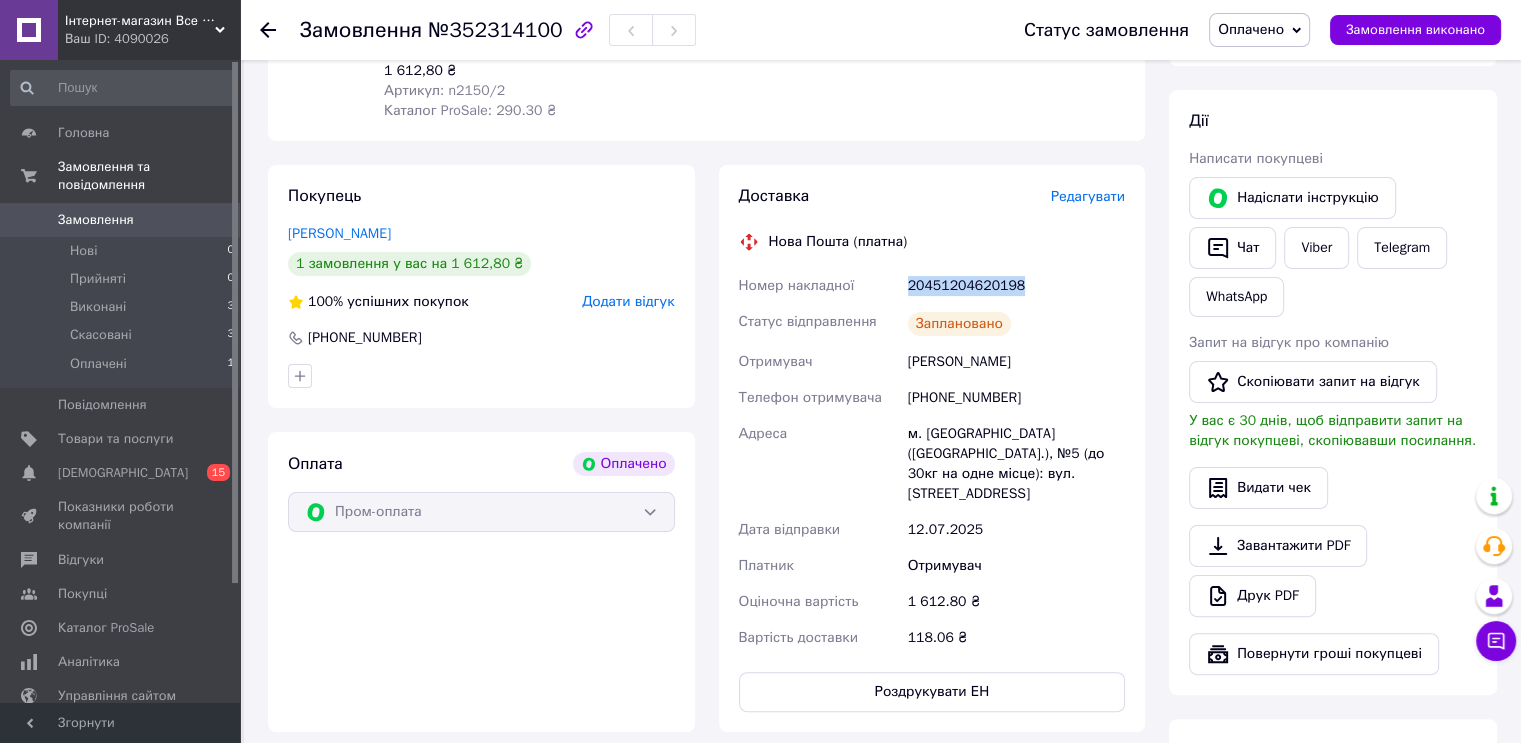 copy on "Номер накладної 20451204620198" 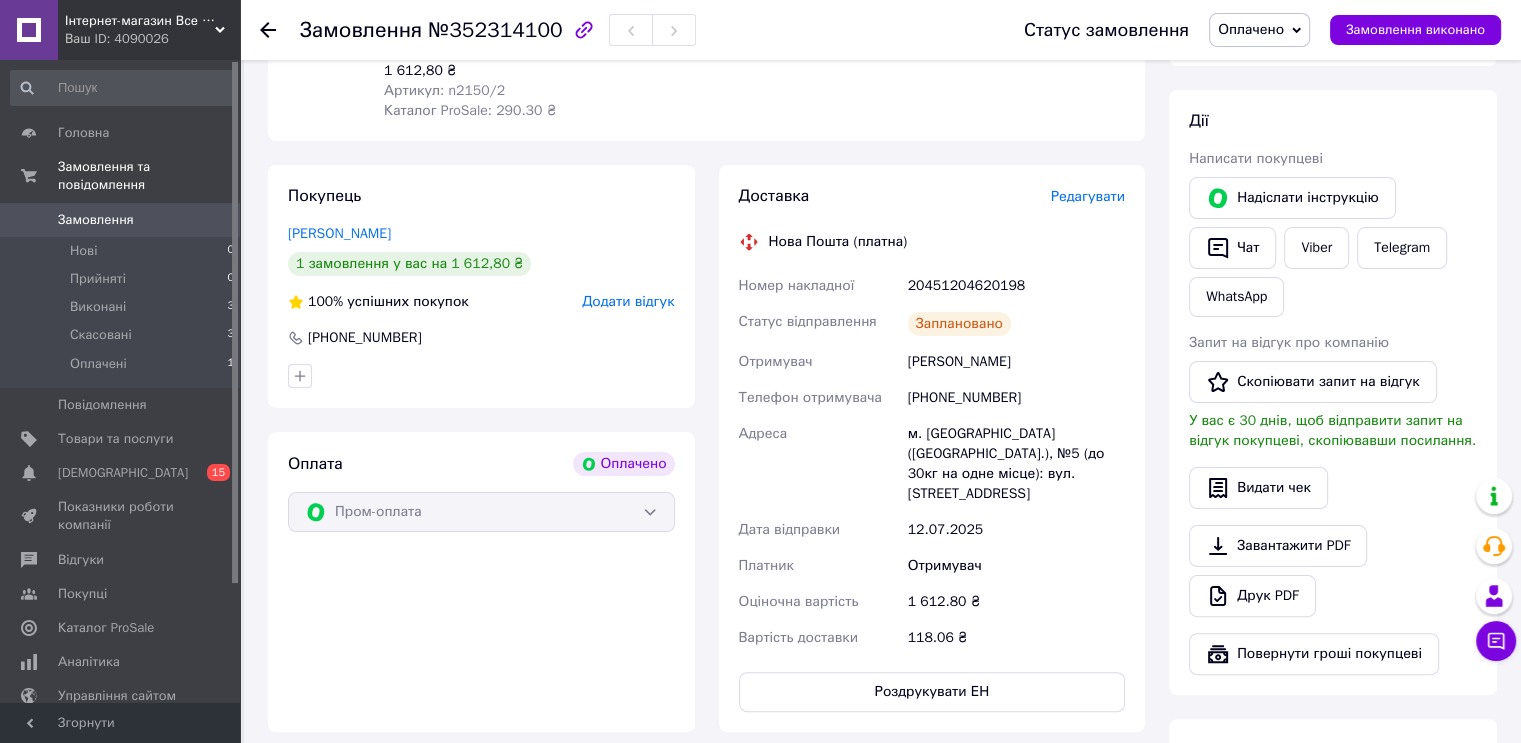 click on "Редагувати" at bounding box center (1088, 196) 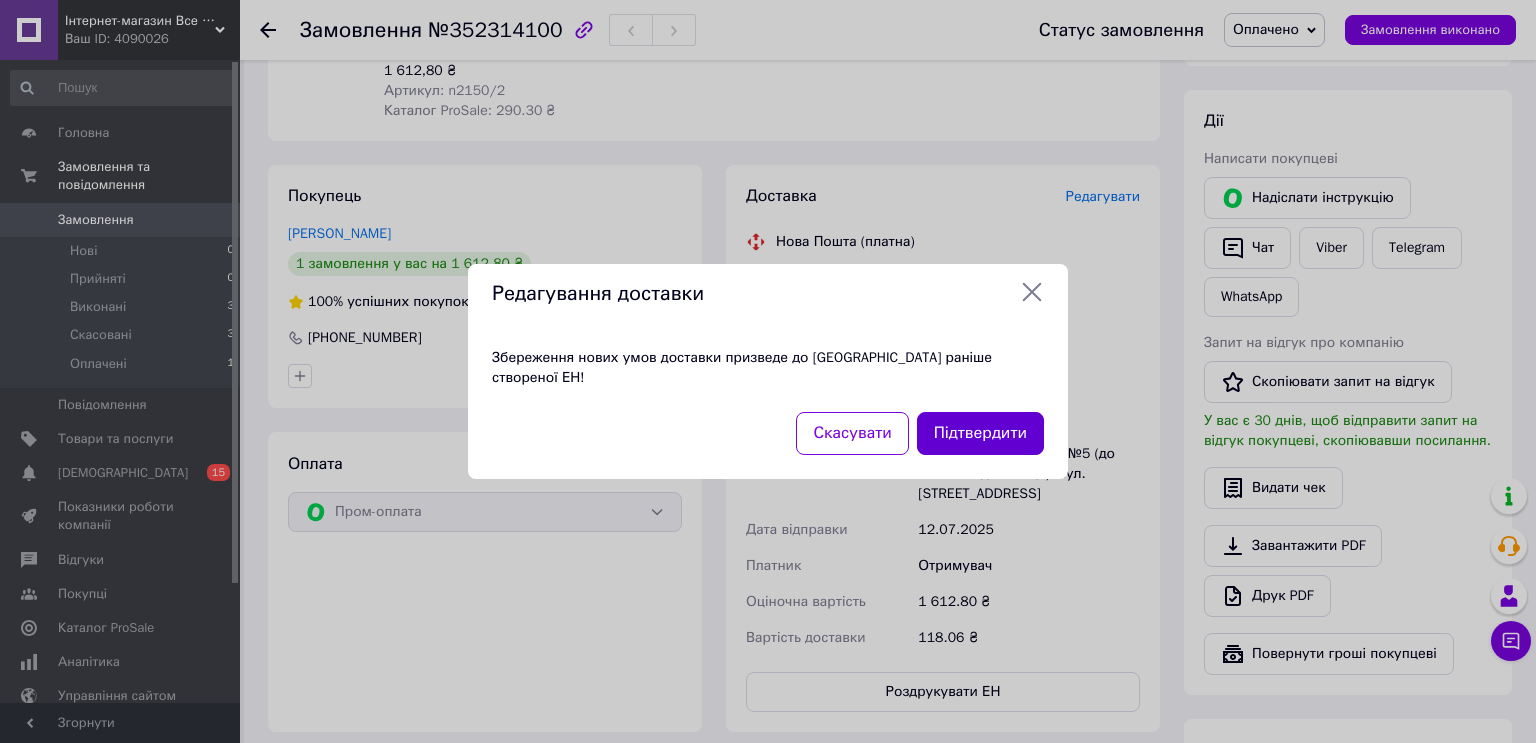 click on "Підтвердити" at bounding box center (980, 433) 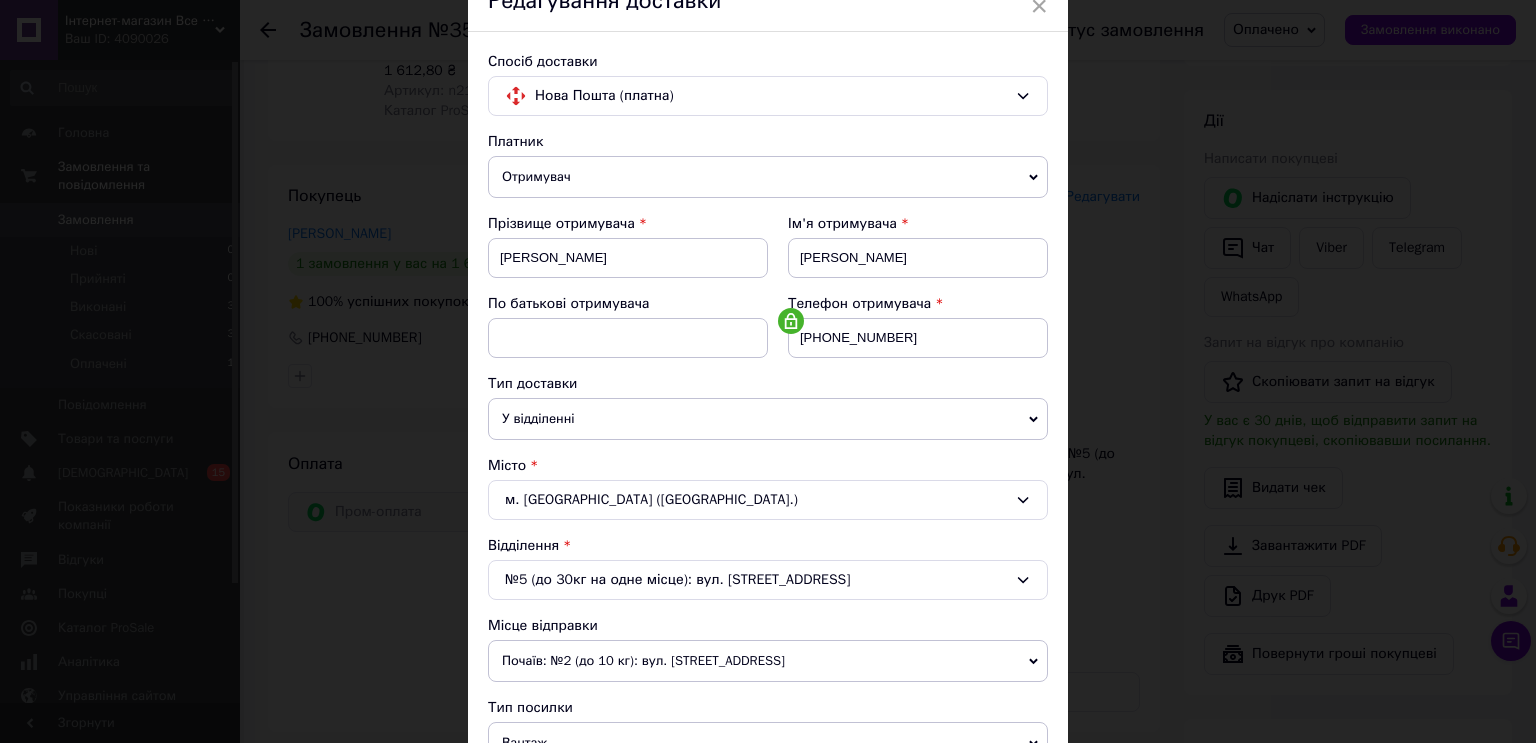 scroll, scrollTop: 59, scrollLeft: 0, axis: vertical 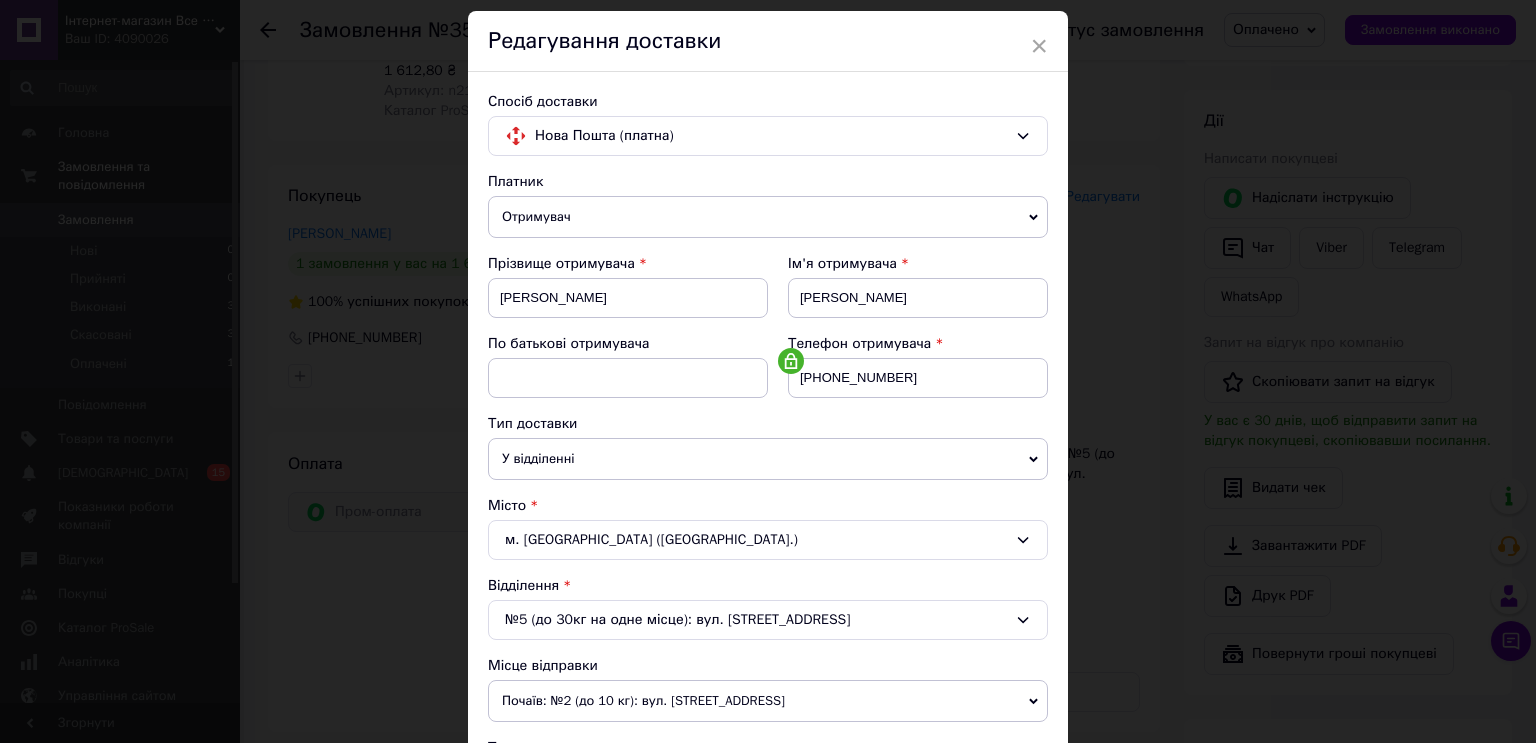 click on "Редагування доставки" at bounding box center (768, 41) 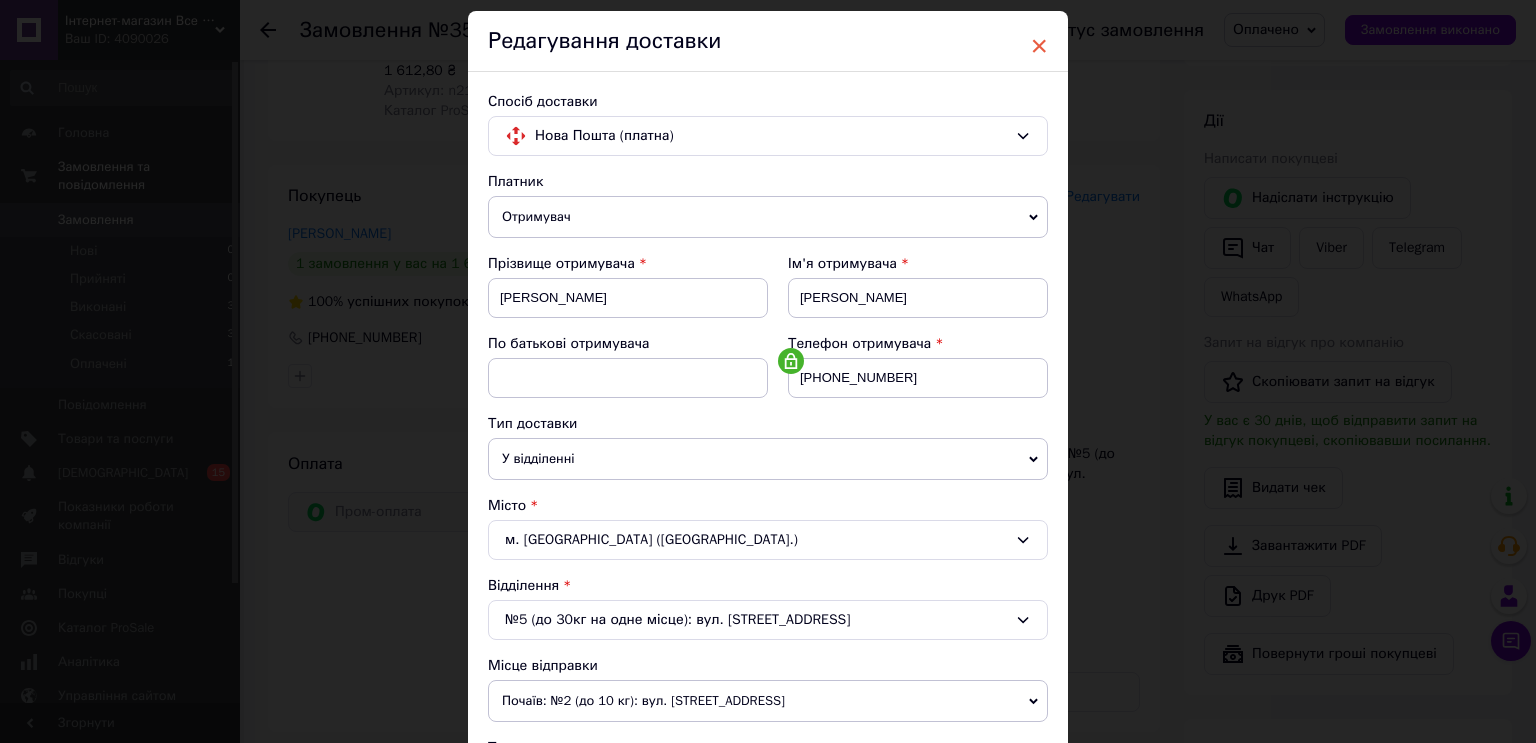 click on "×" at bounding box center [1039, 46] 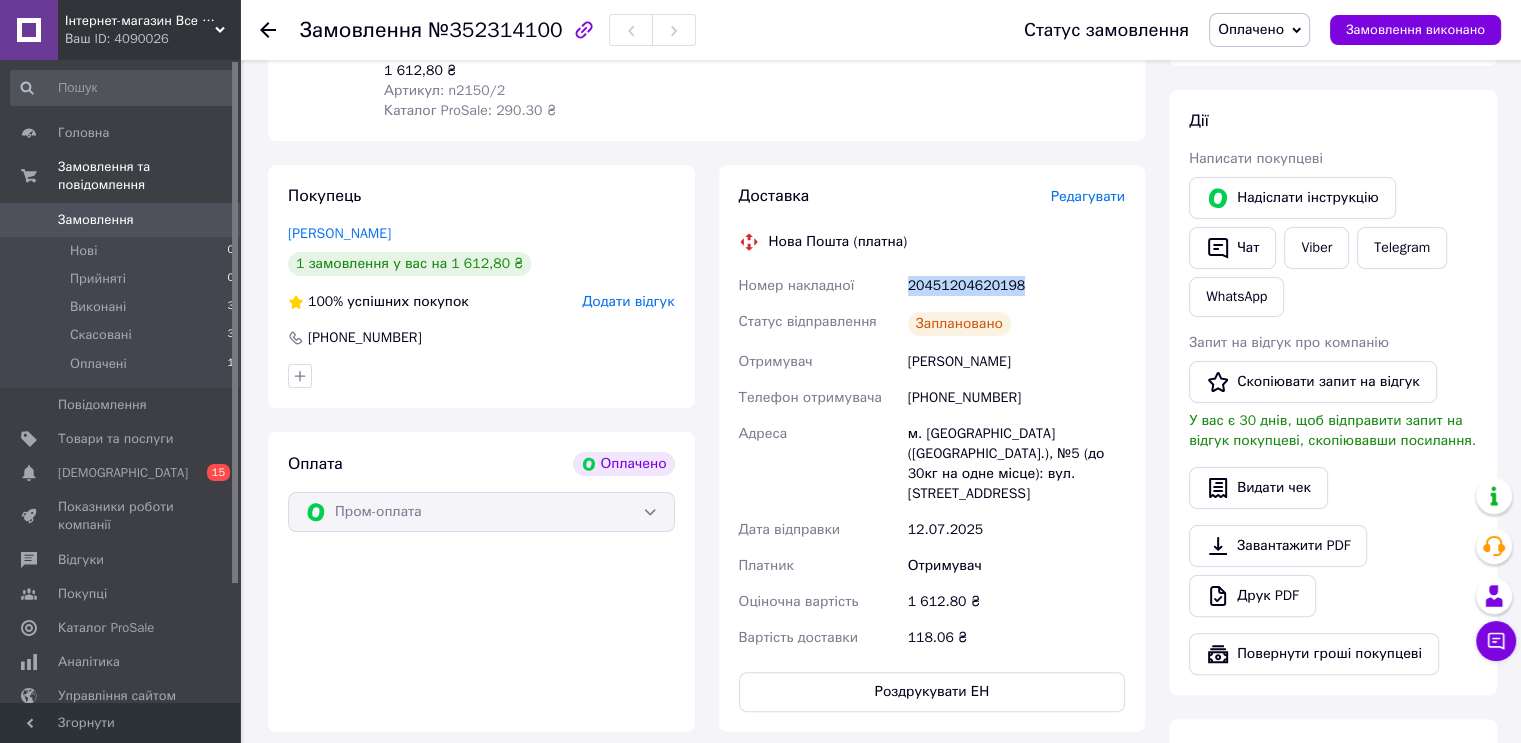 drag, startPoint x: 1014, startPoint y: 264, endPoint x: 899, endPoint y: 255, distance: 115.35164 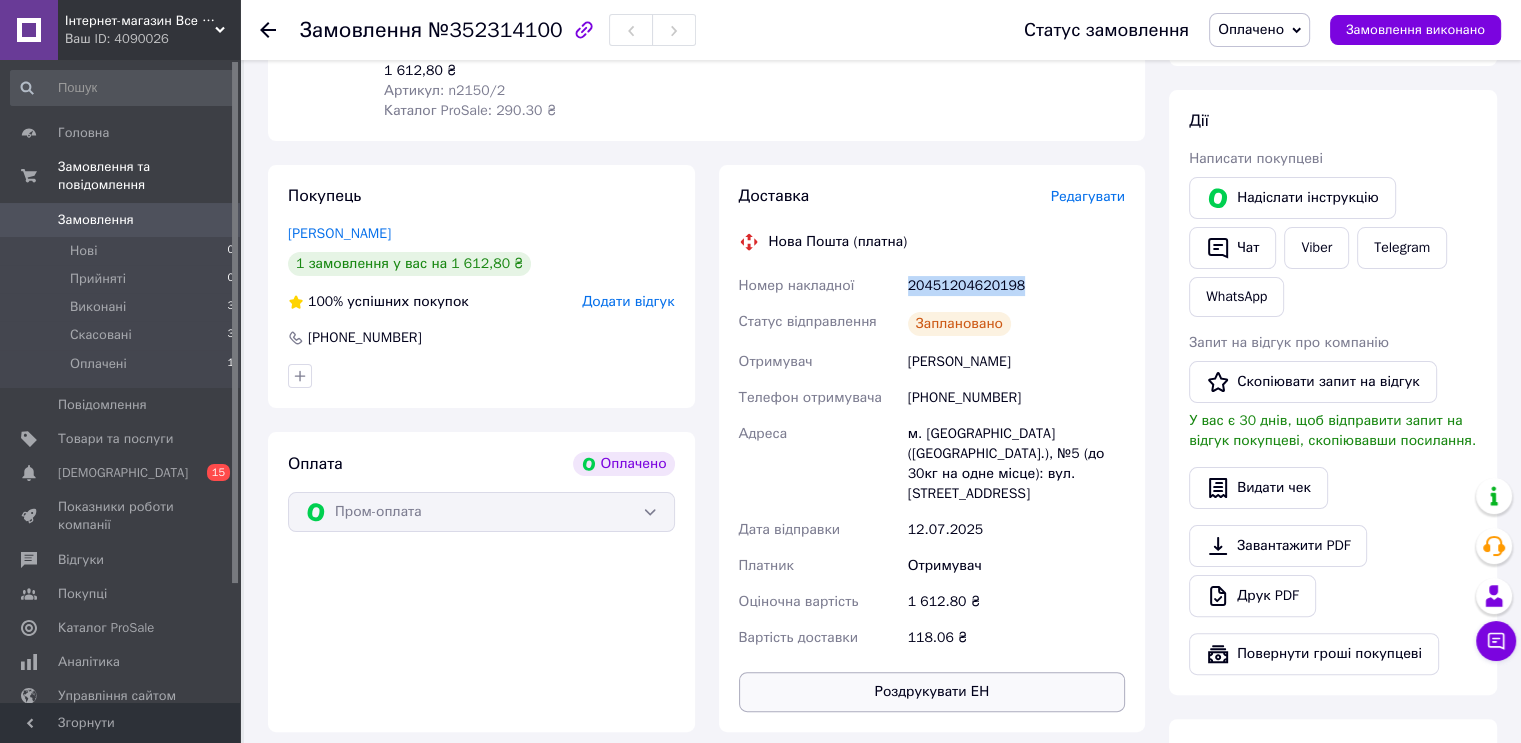click on "Роздрукувати ЕН" at bounding box center [932, 692] 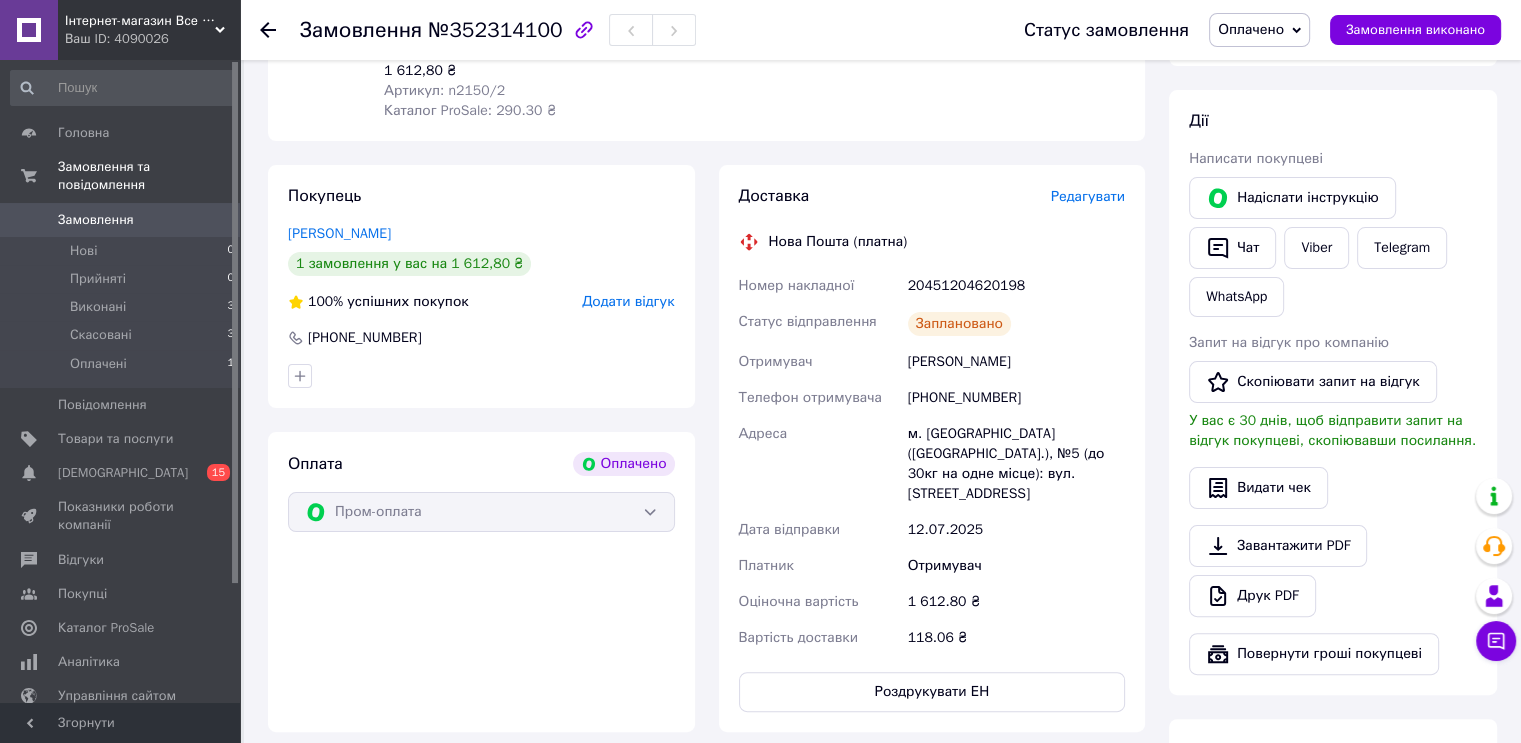 click on "Доставка Редагувати" at bounding box center [932, 196] 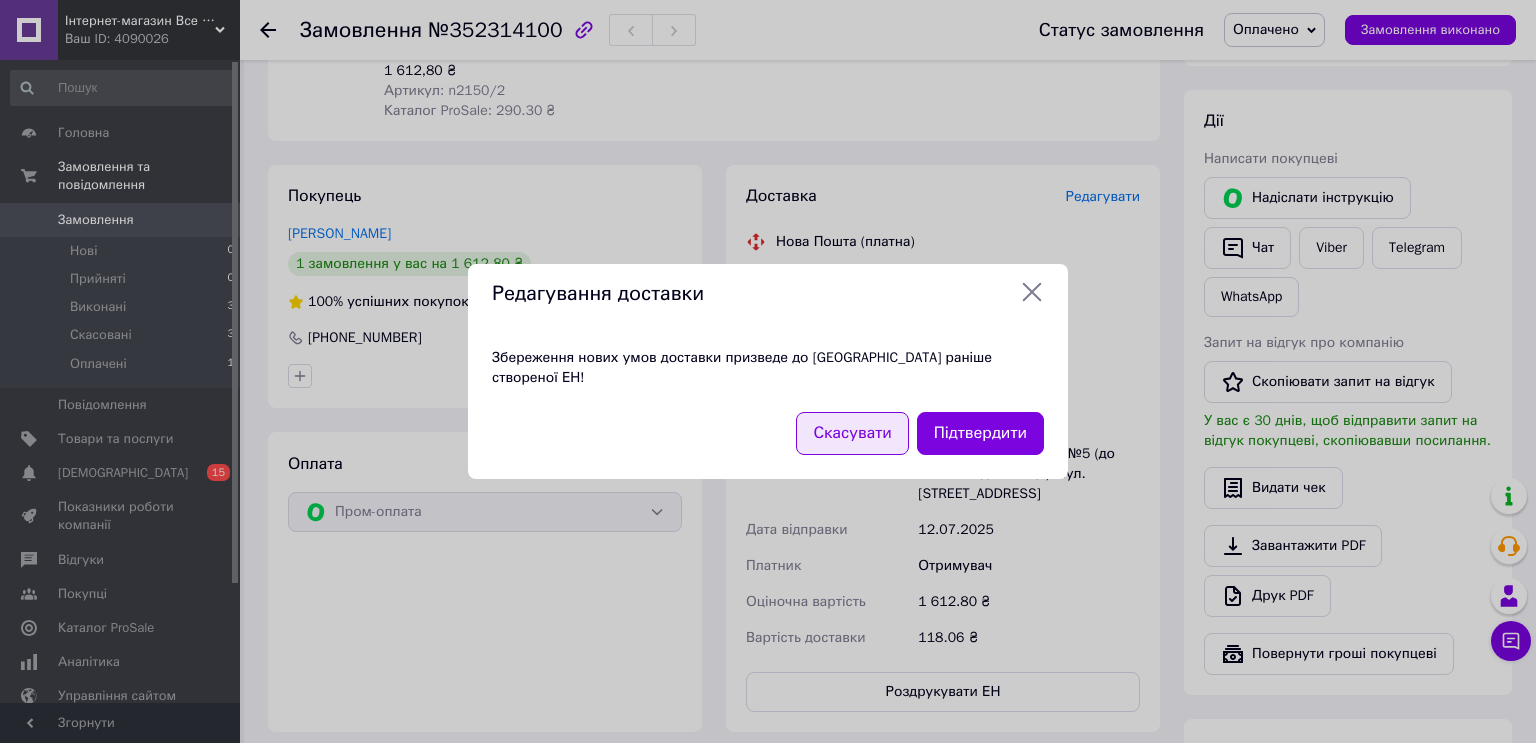 click on "Скасувати" at bounding box center (852, 433) 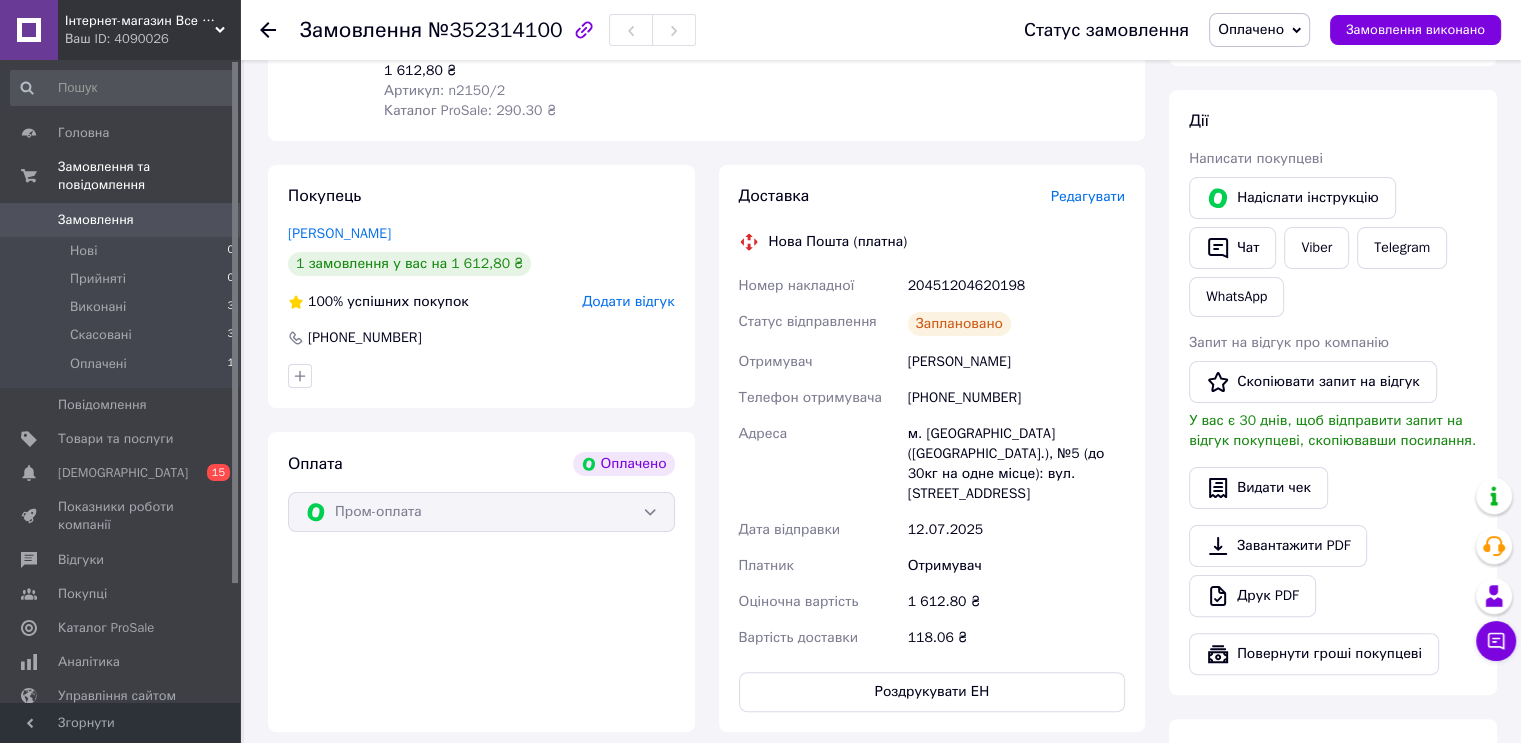 click on "Доставка Редагувати" at bounding box center (932, 196) 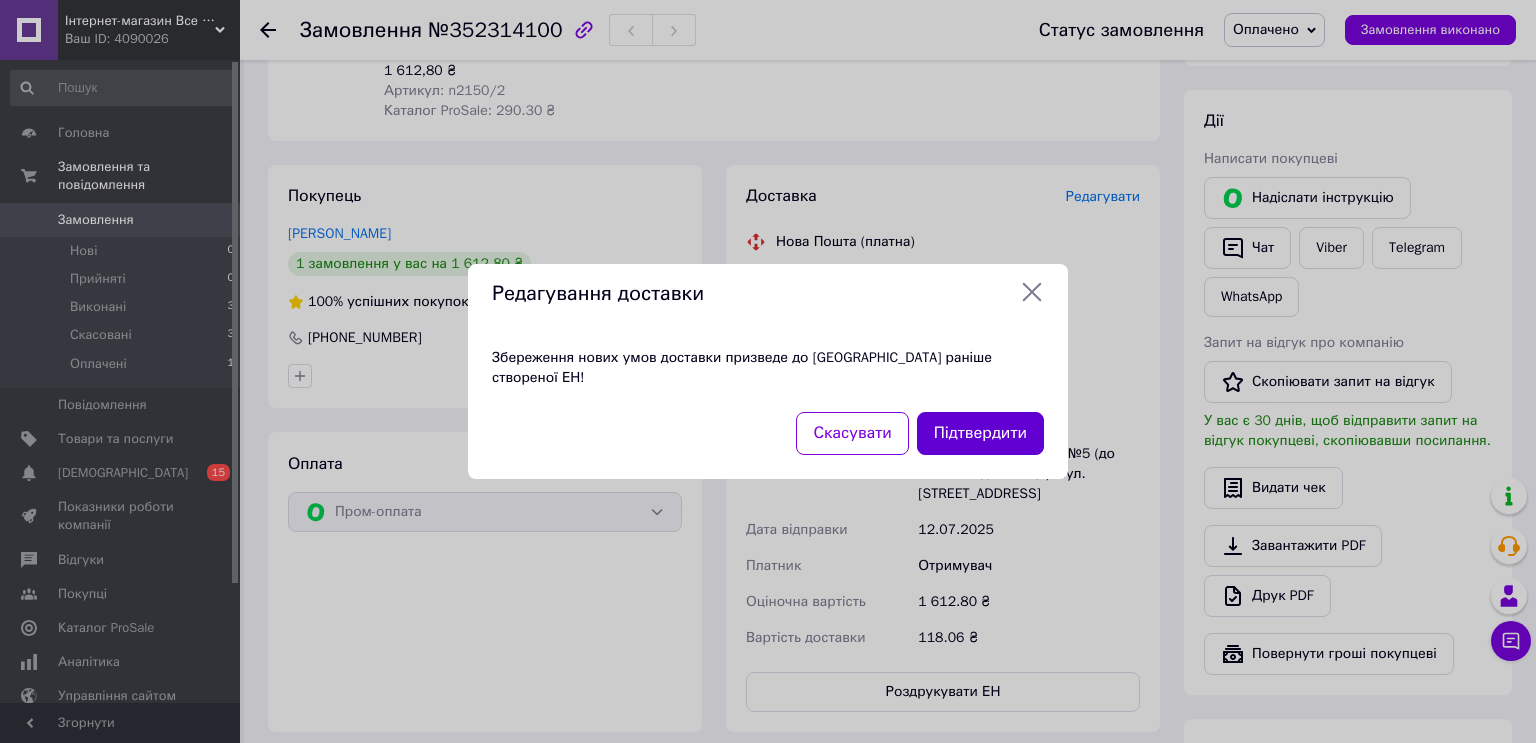 click on "Підтвердити" at bounding box center (980, 433) 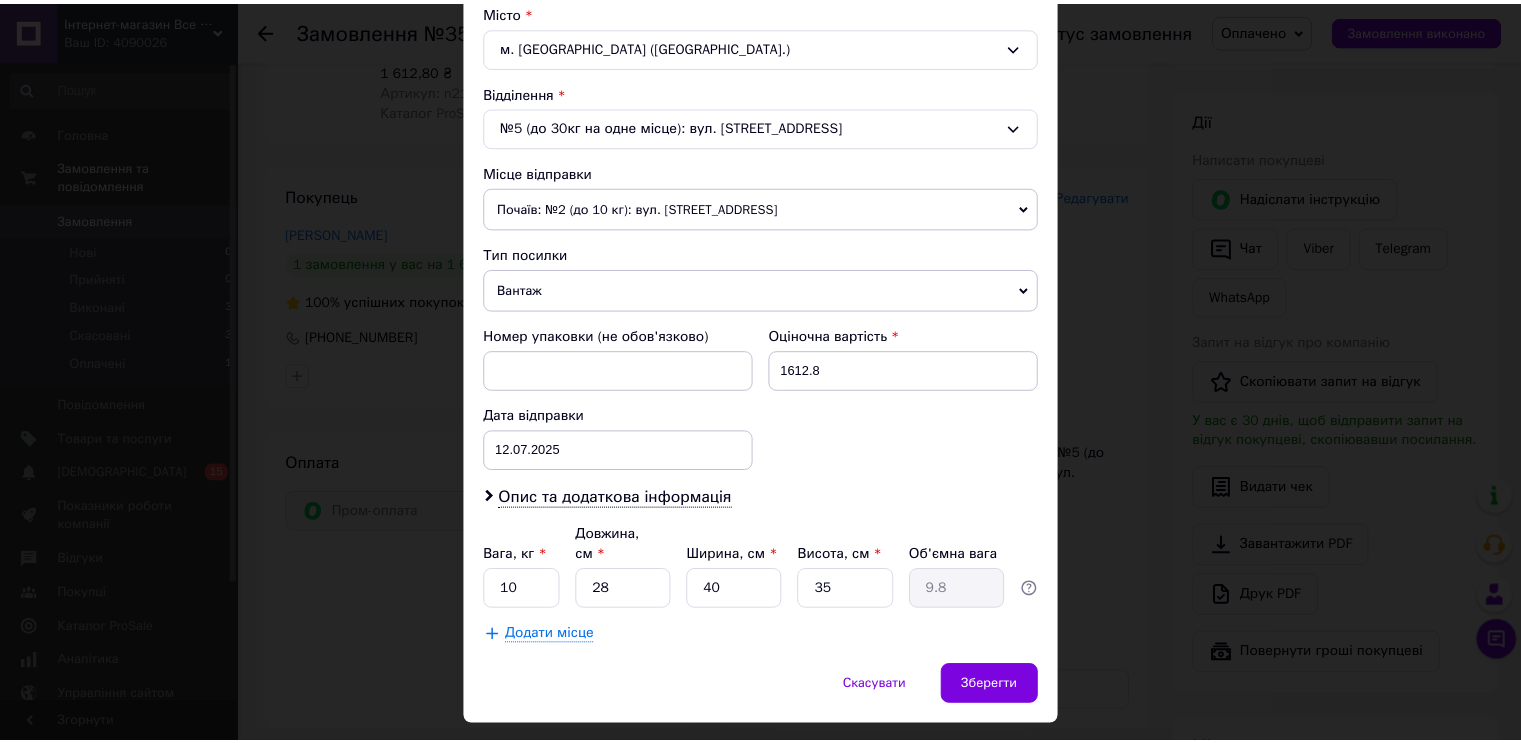 scroll, scrollTop: 579, scrollLeft: 0, axis: vertical 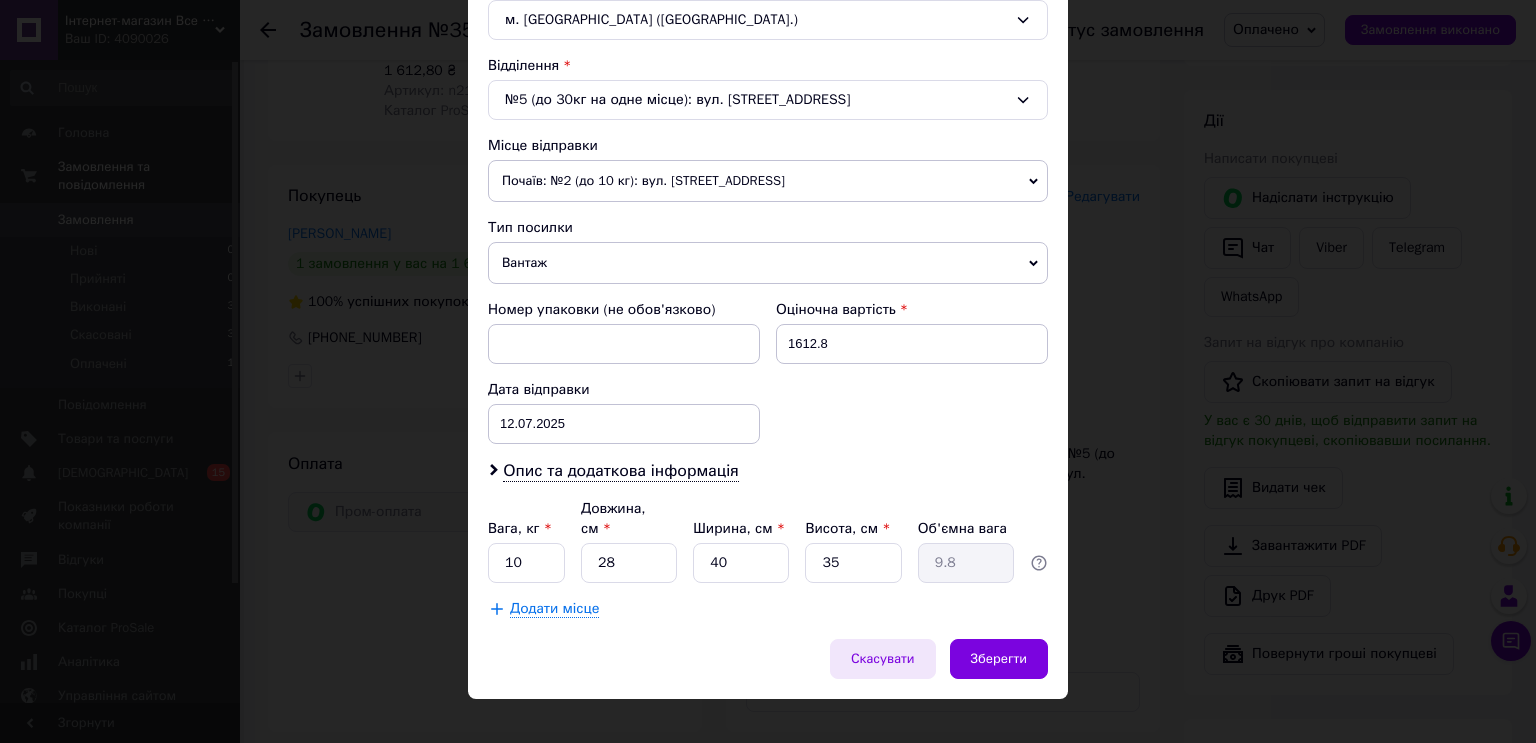 click on "Скасувати" at bounding box center [883, 659] 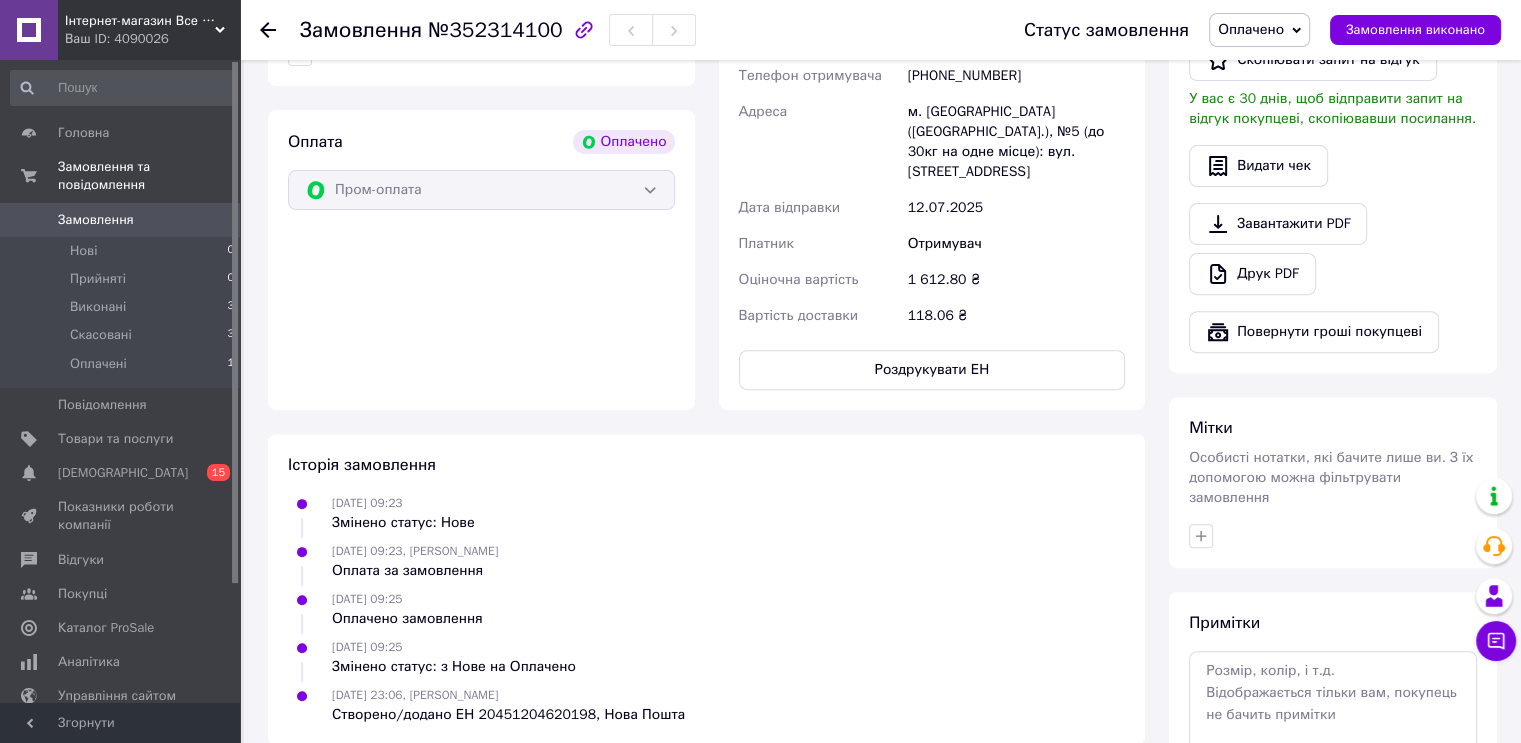 scroll, scrollTop: 661, scrollLeft: 0, axis: vertical 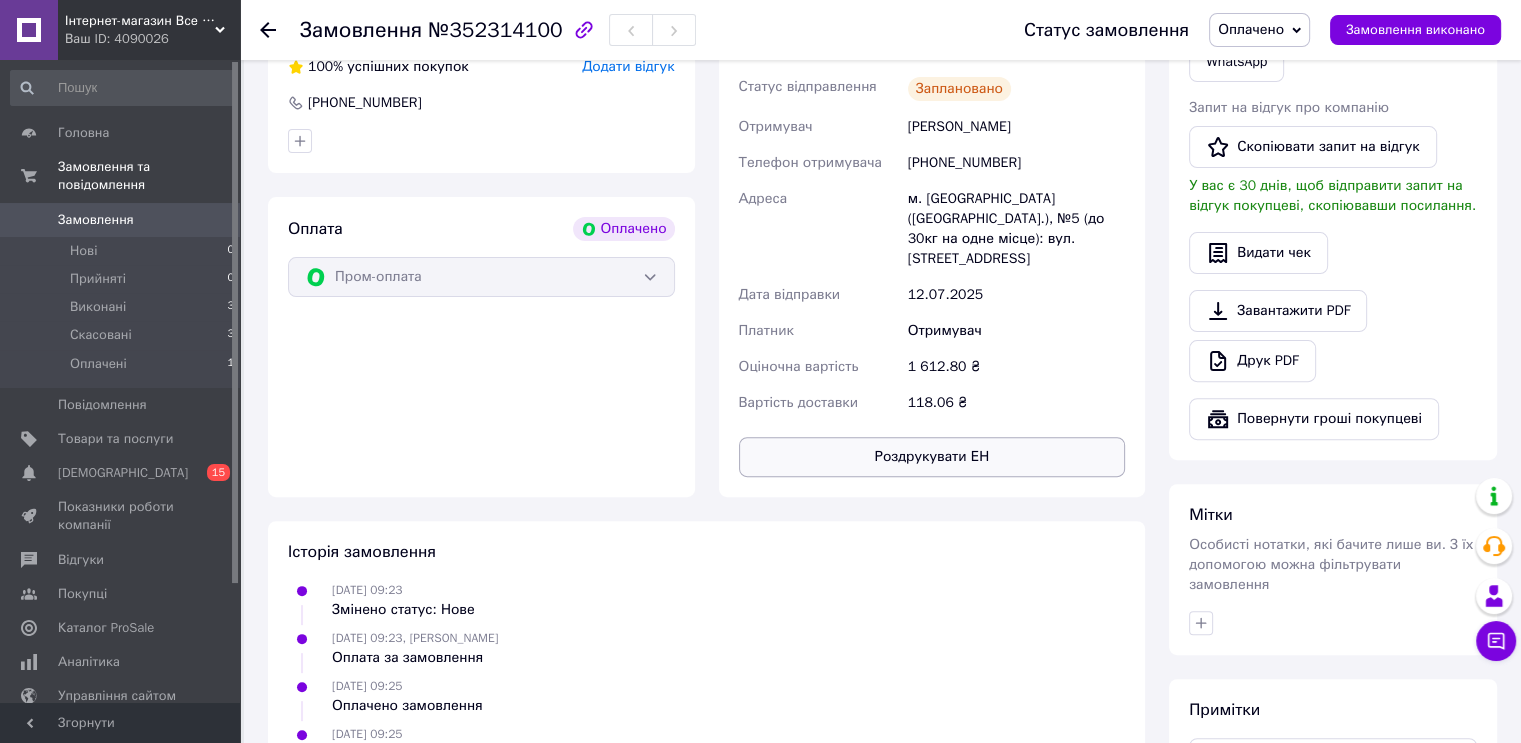 click on "Роздрукувати ЕН" at bounding box center (932, 457) 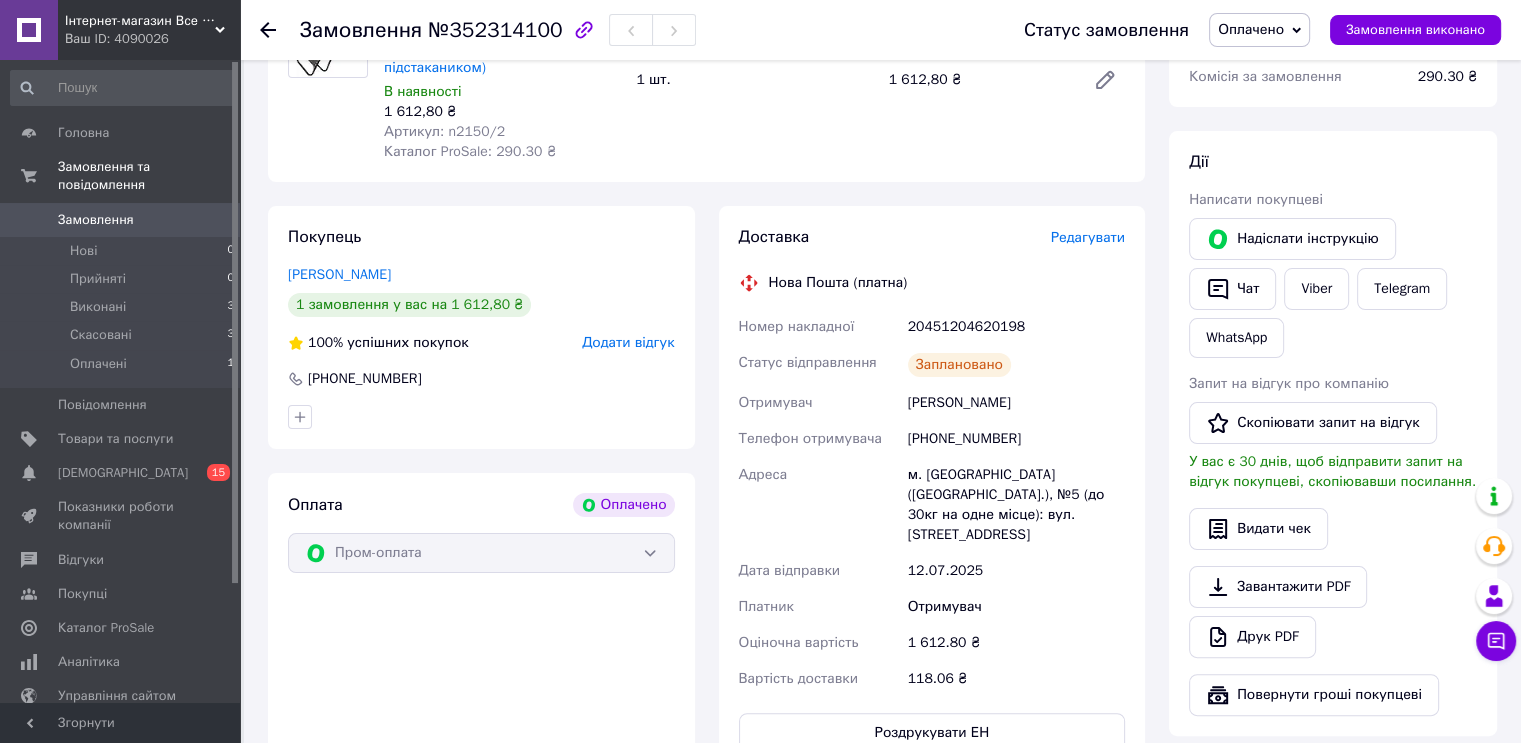 scroll, scrollTop: 296, scrollLeft: 0, axis: vertical 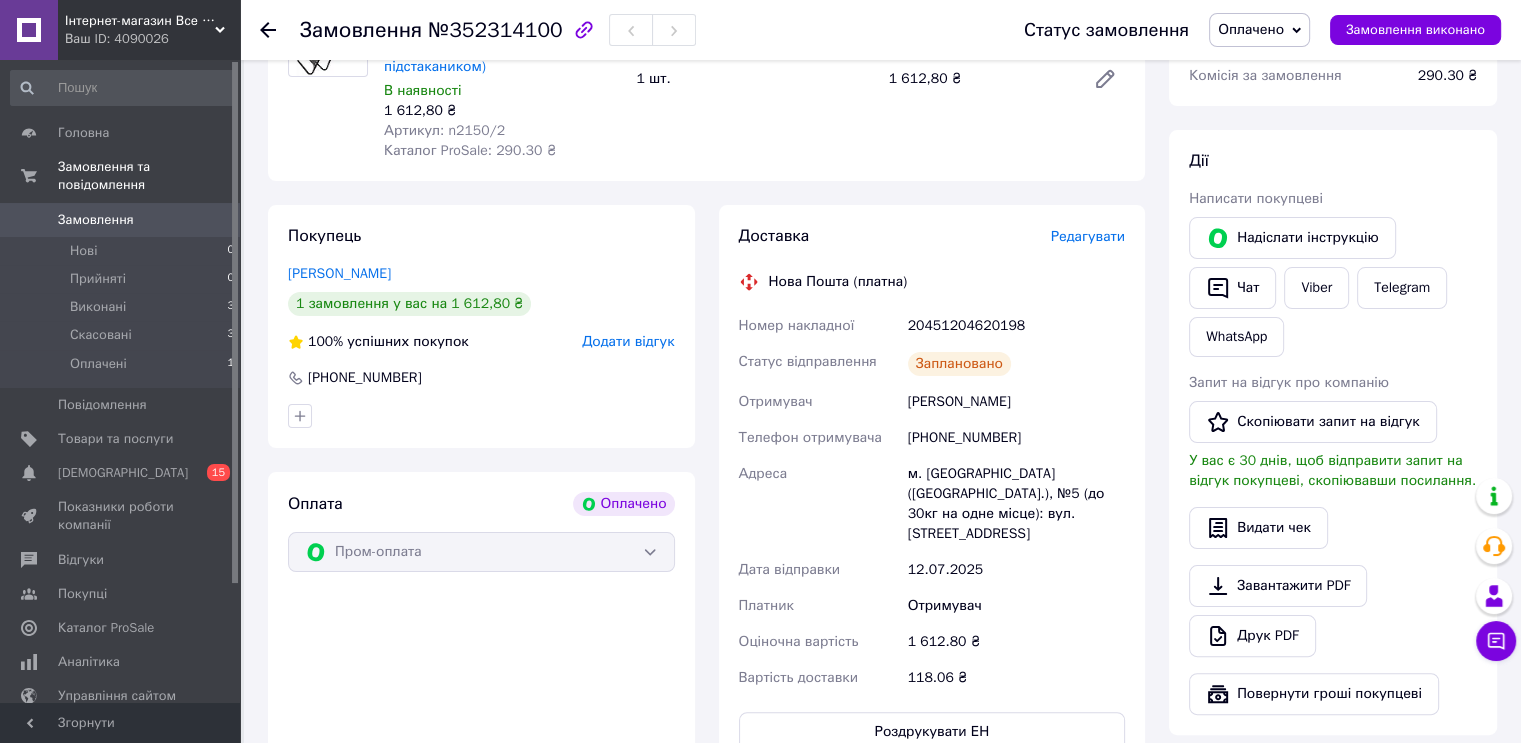 click on "Редагувати" at bounding box center (1088, 236) 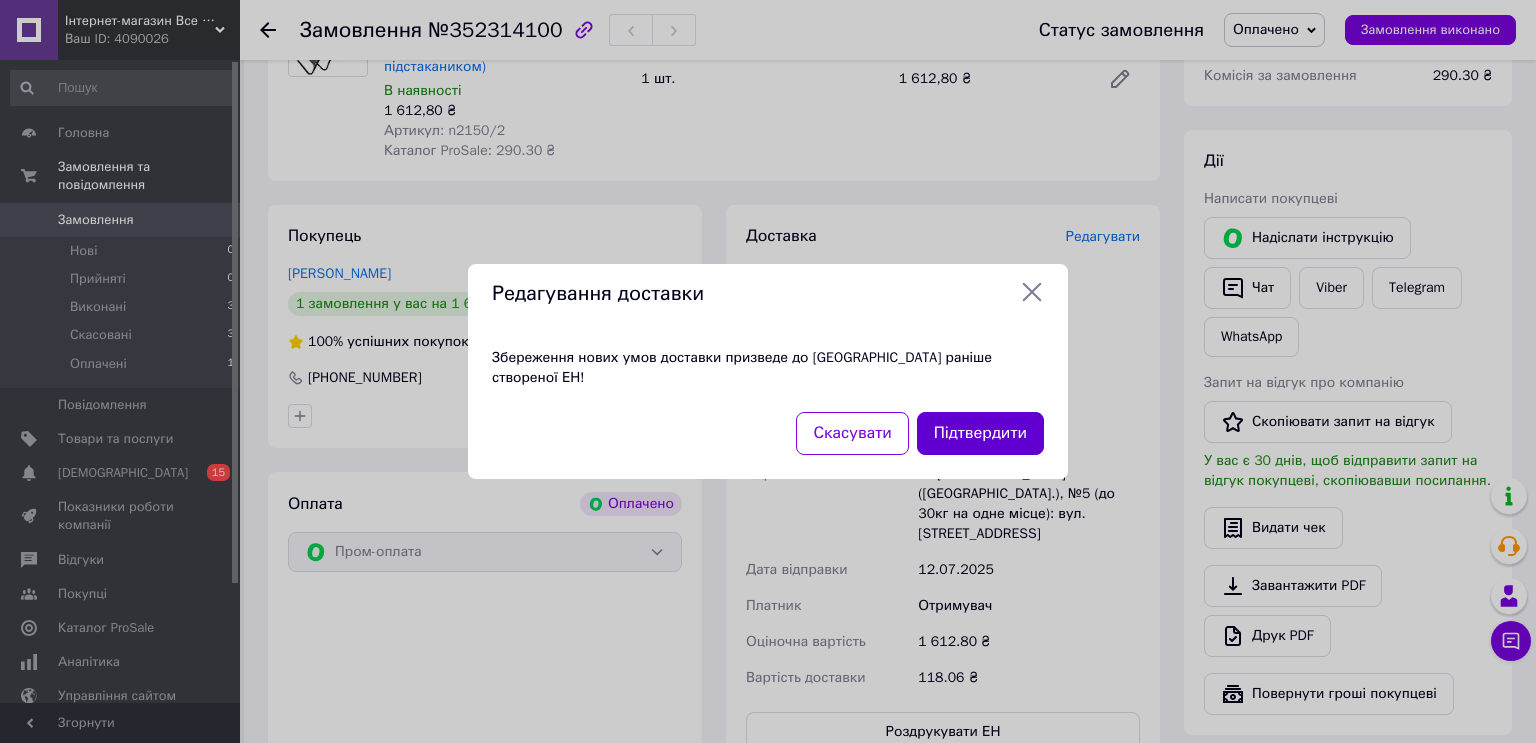 click on "Підтвердити" at bounding box center (980, 433) 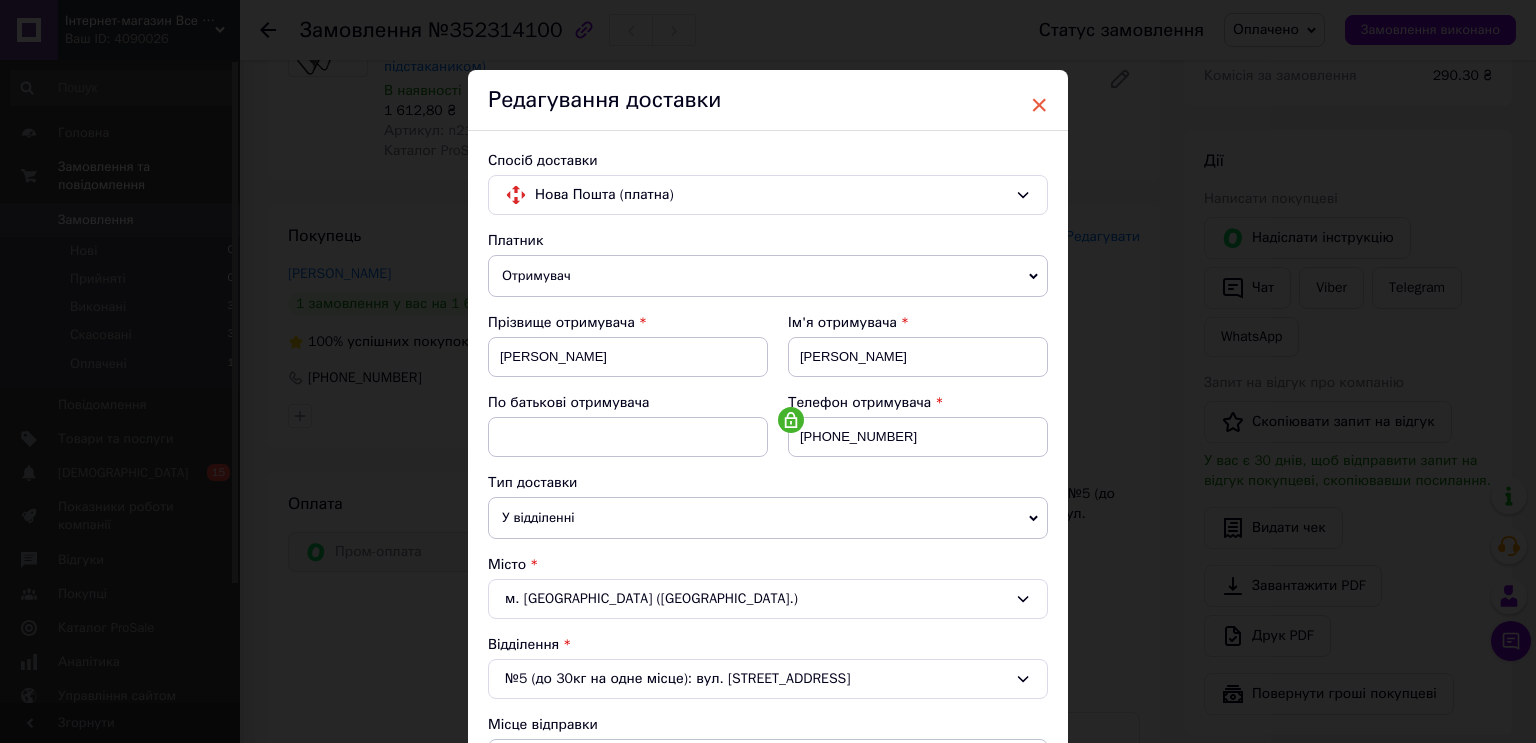 click on "×" at bounding box center [1039, 105] 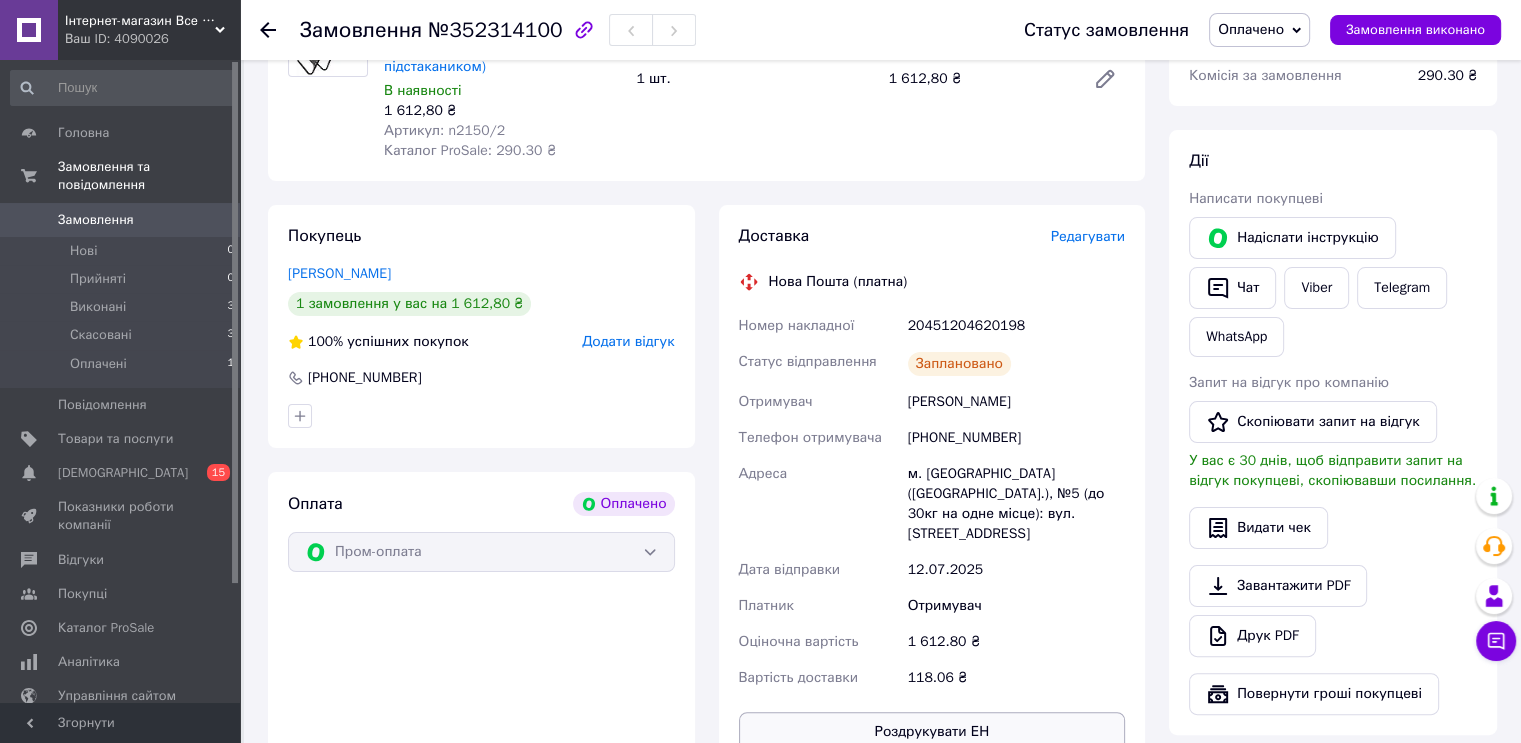 click on "Роздрукувати ЕН" at bounding box center [932, 732] 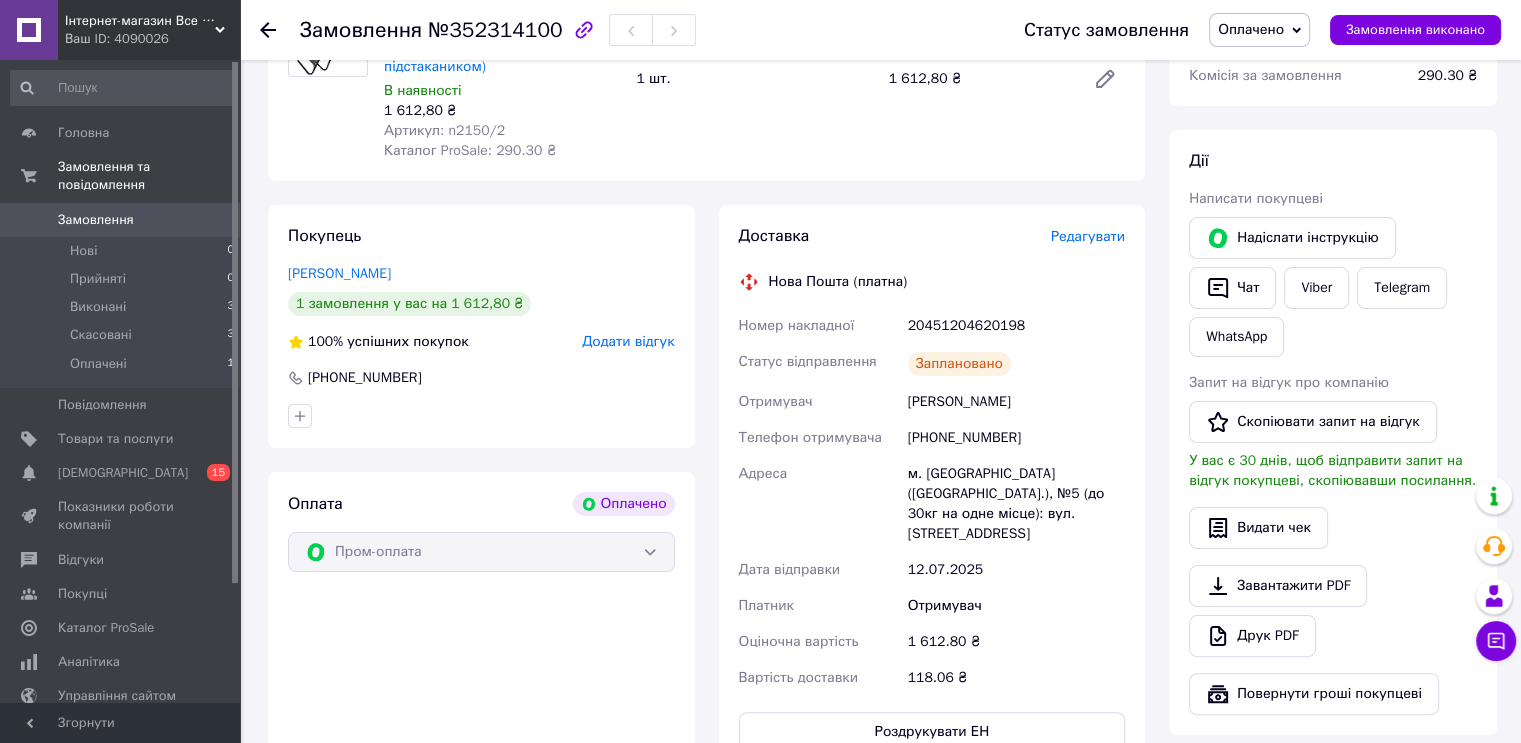 scroll, scrollTop: 0, scrollLeft: 0, axis: both 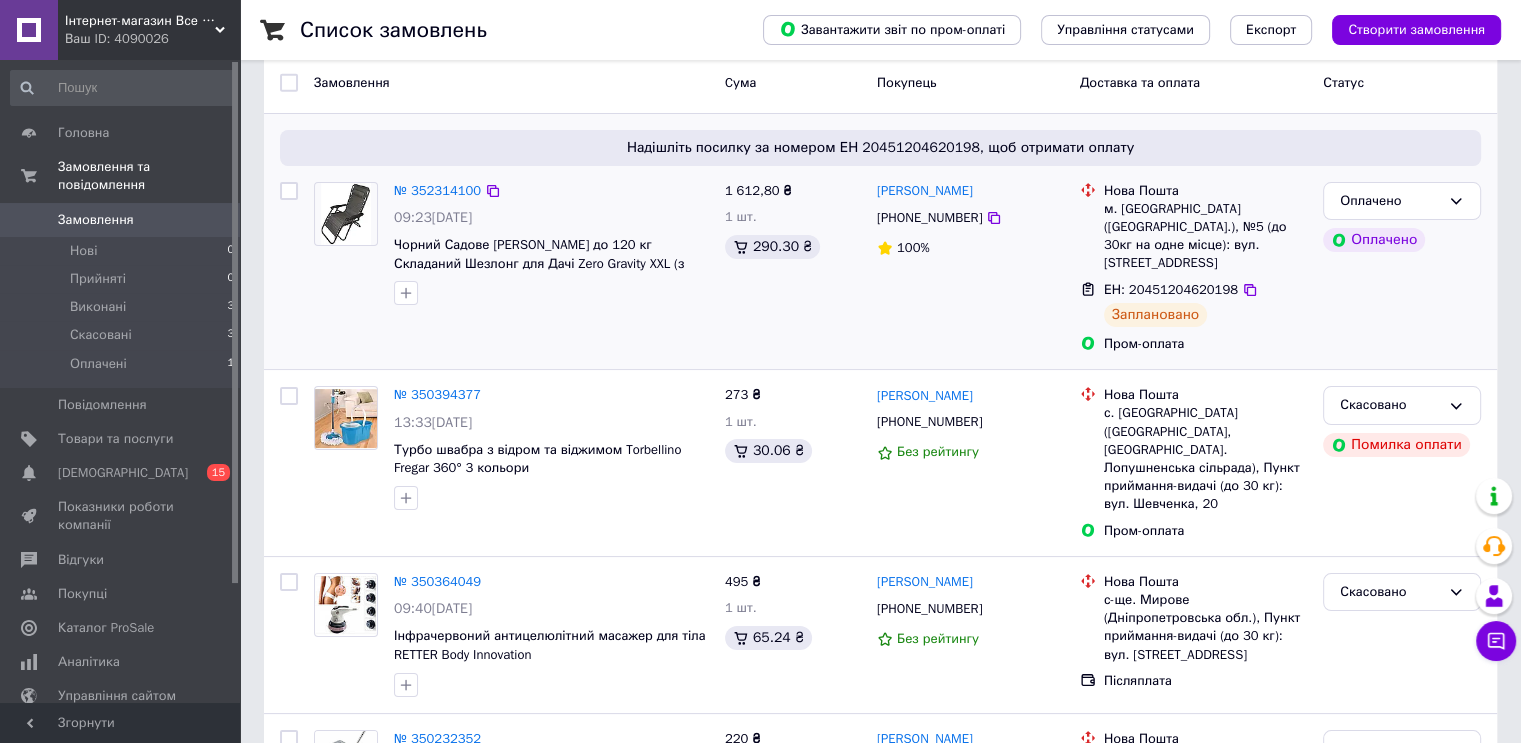 click on "Заплановано" at bounding box center [1155, 315] 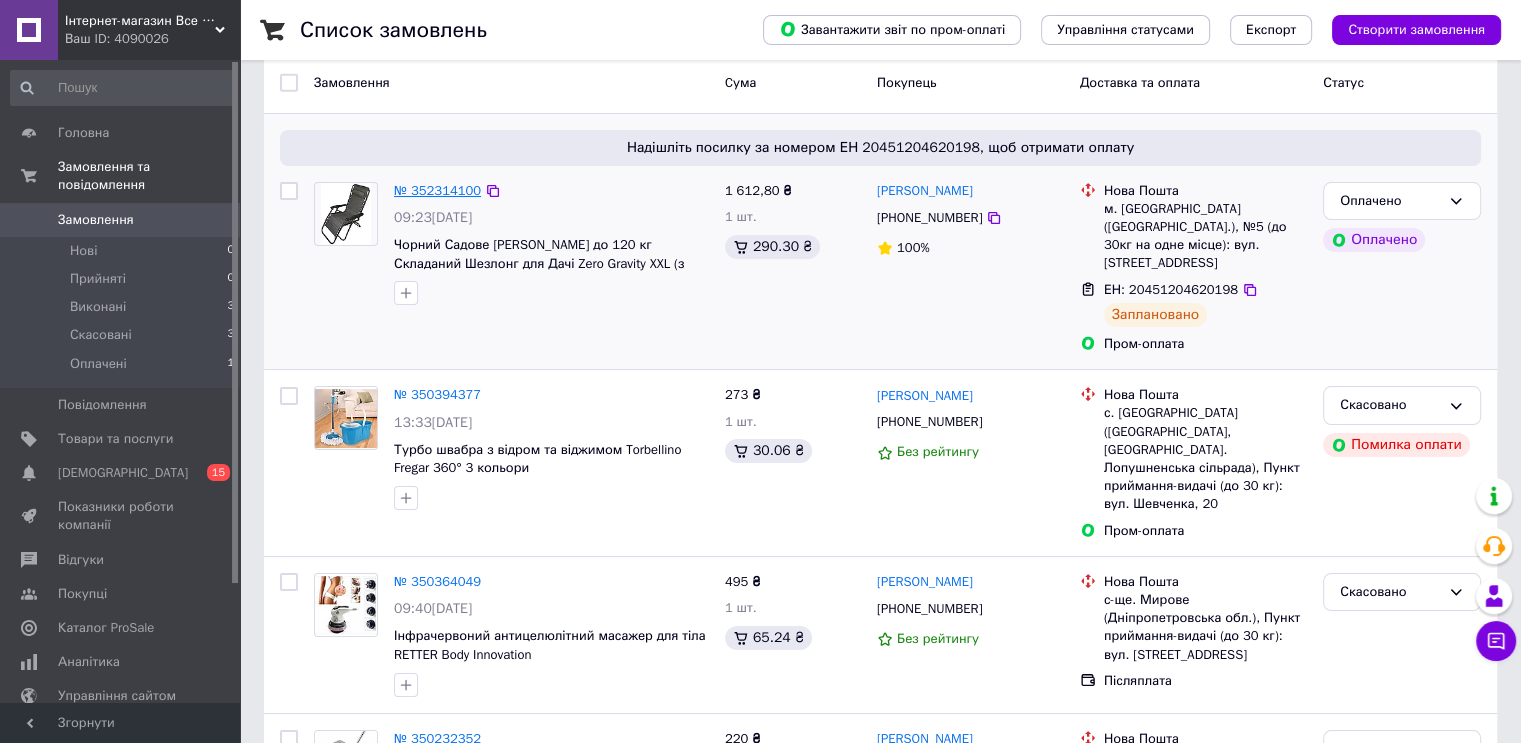 click on "№ 352314100" at bounding box center [437, 190] 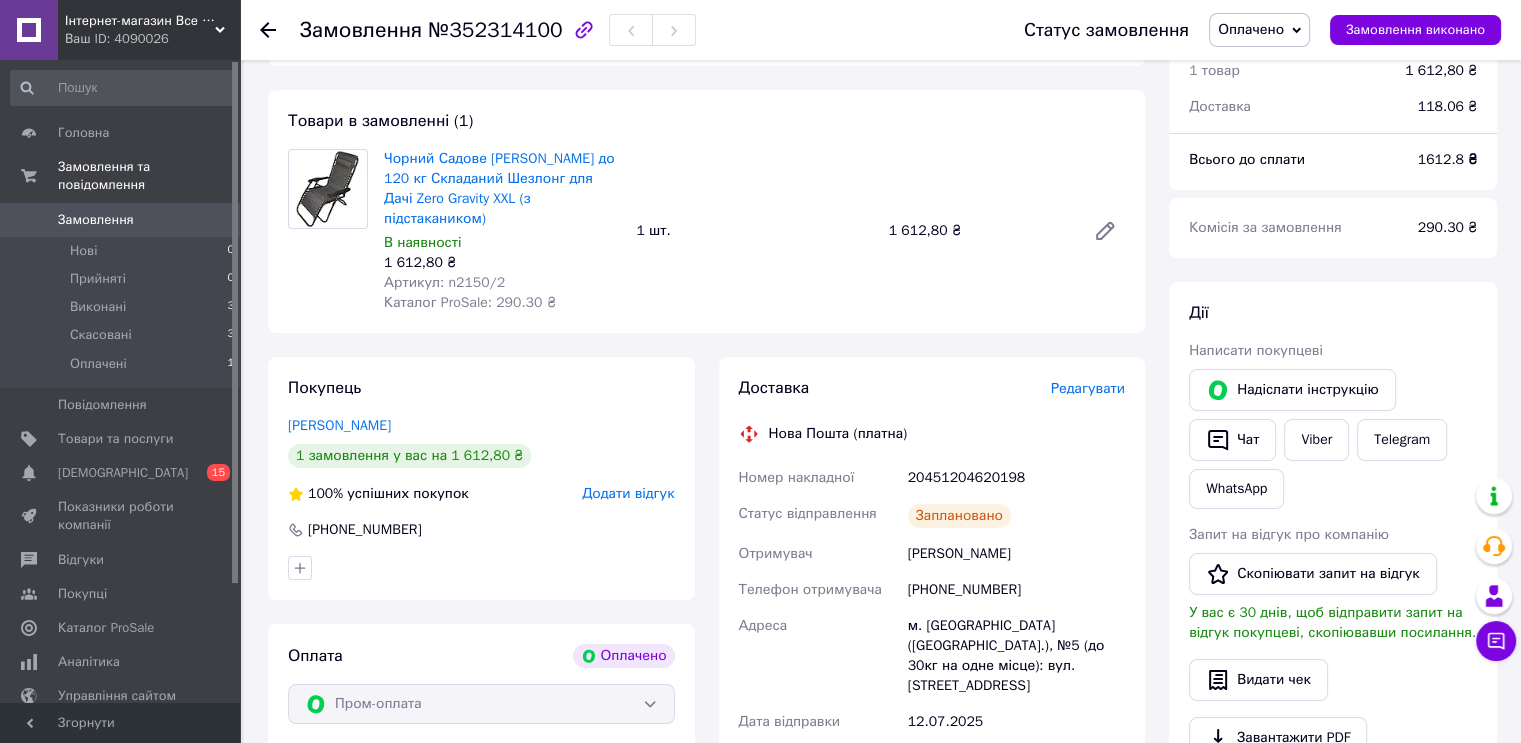 scroll, scrollTop: 150, scrollLeft: 0, axis: vertical 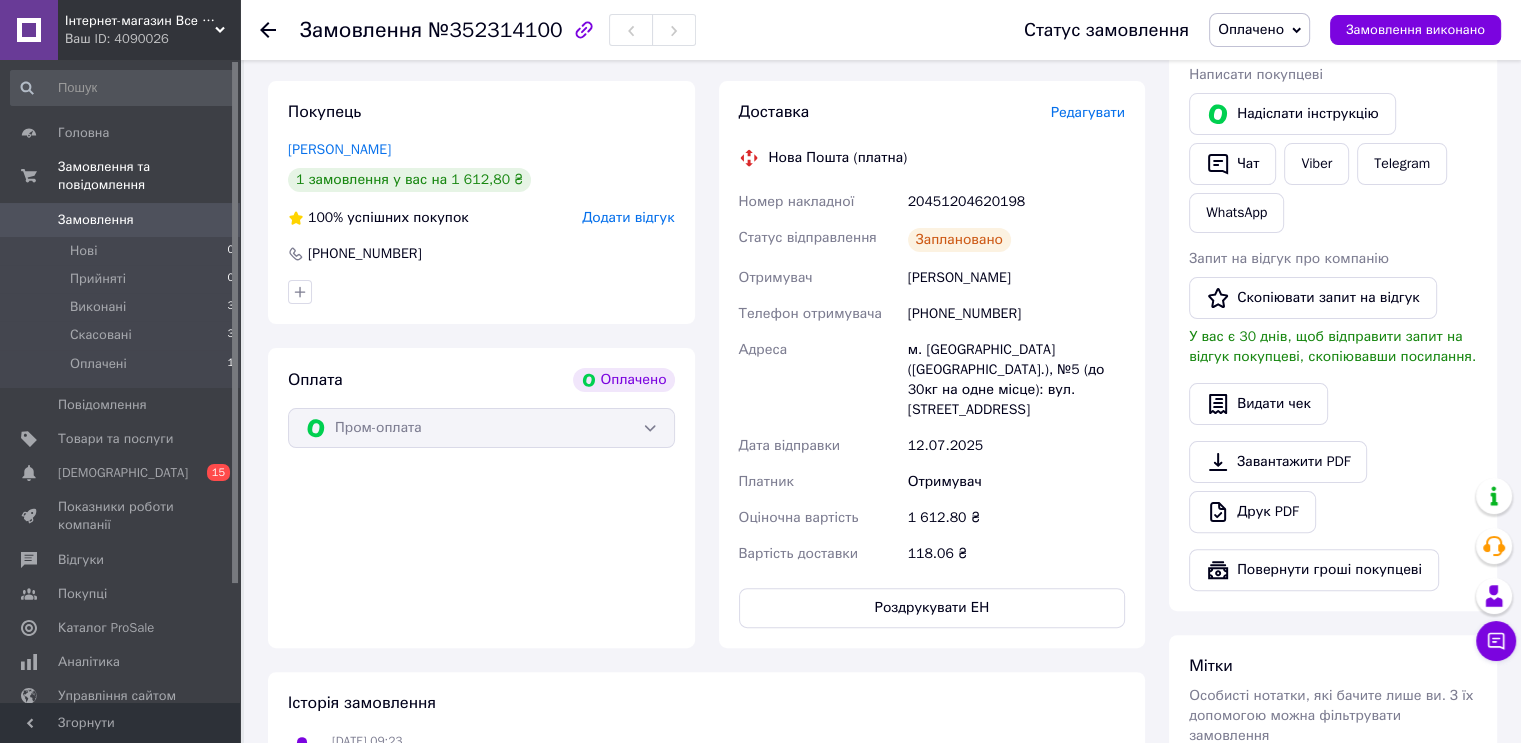 click on "Редагувати" at bounding box center [1088, 112] 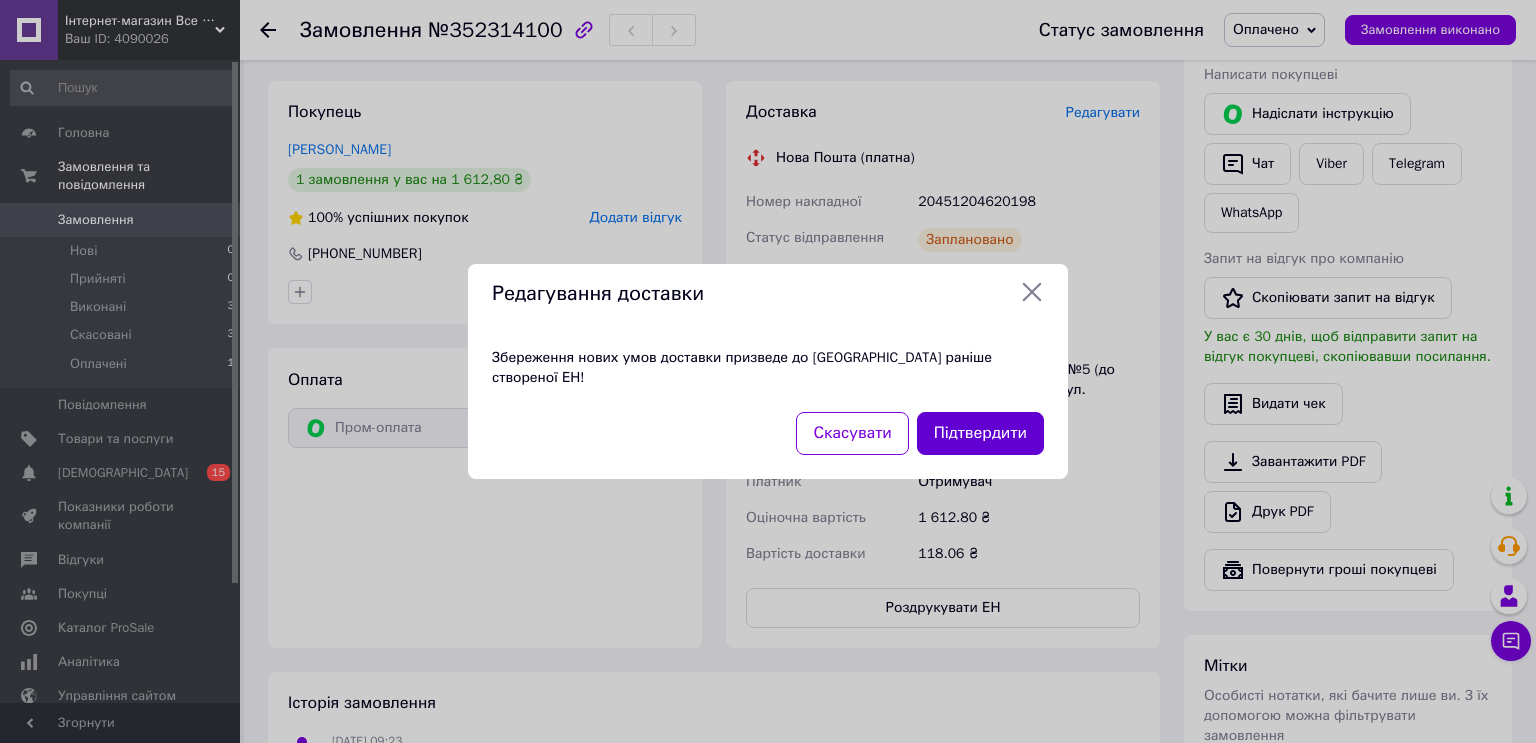 click on "Підтвердити" at bounding box center [980, 433] 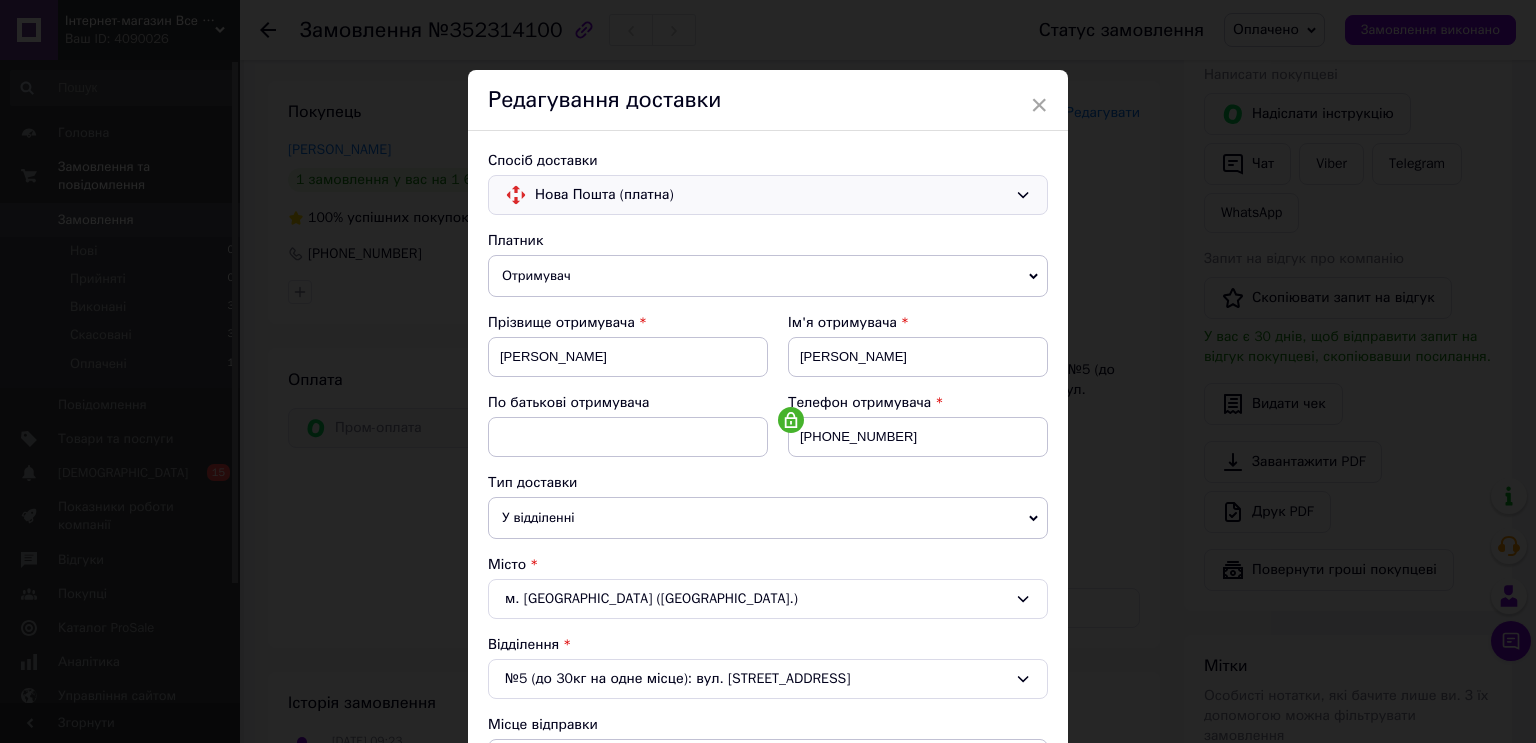 click on "Нова Пошта (платна)" at bounding box center [771, 195] 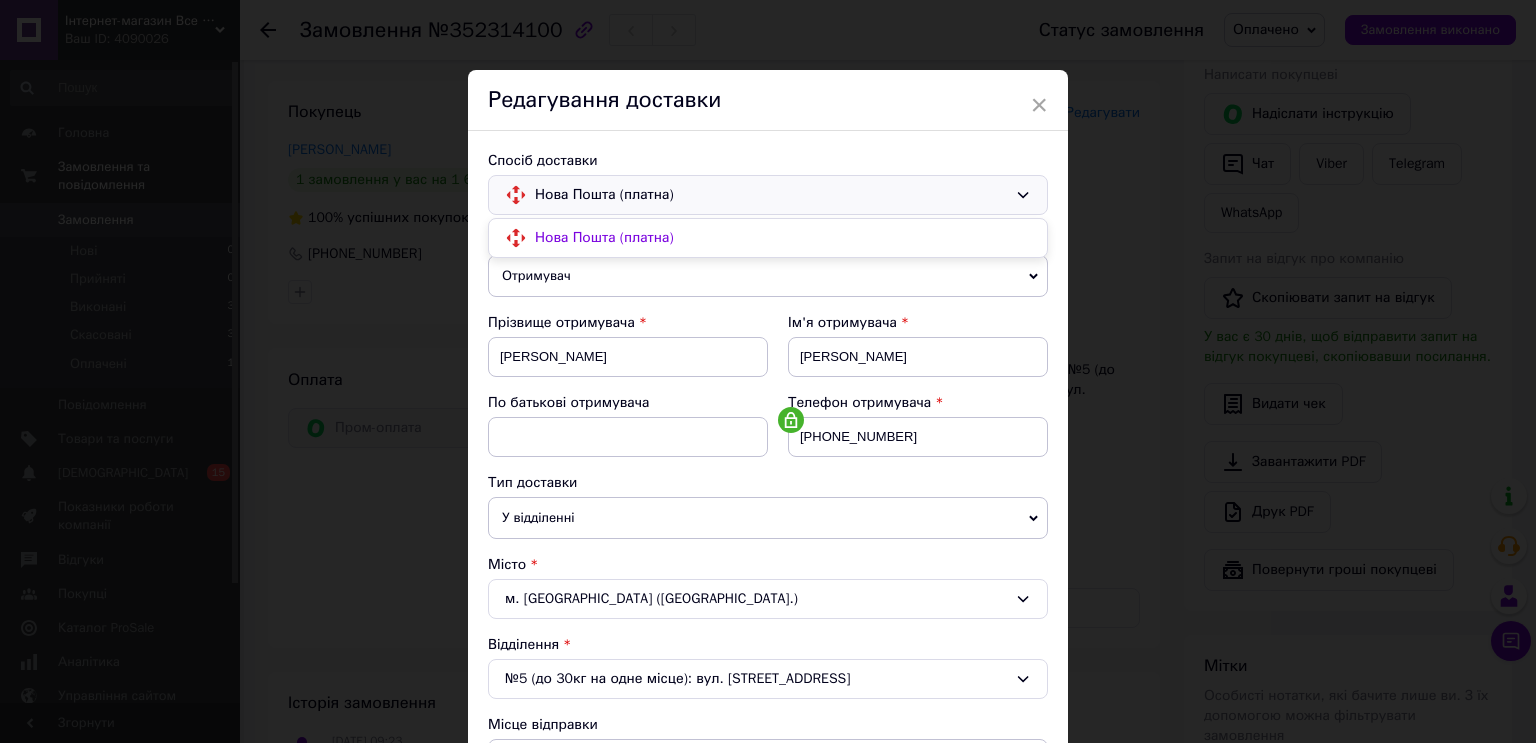 click on "Нова Пошта (платна)" at bounding box center [771, 195] 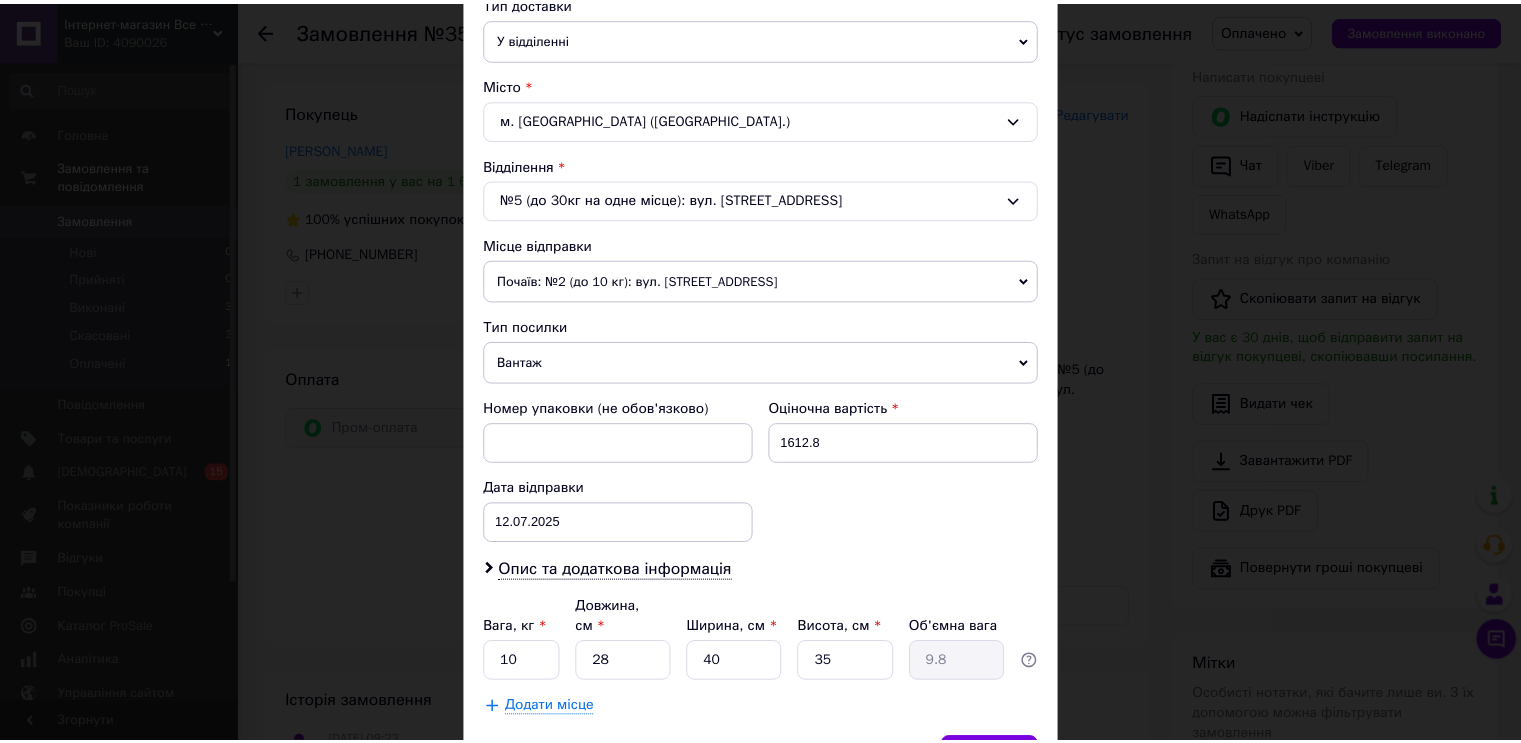 scroll, scrollTop: 520, scrollLeft: 0, axis: vertical 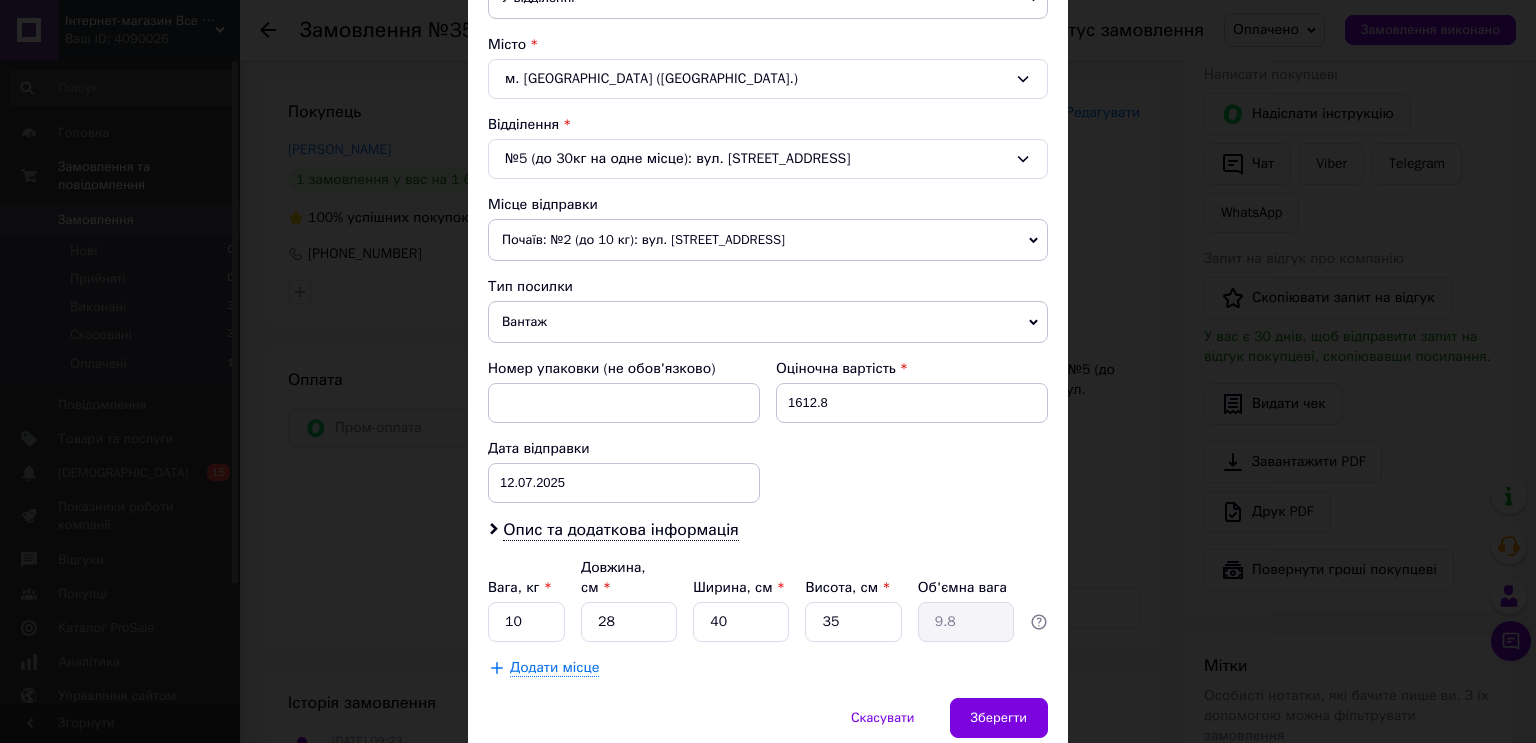 click on "Почаїв: №2 (до 10 кг): вул. [STREET_ADDRESS]" at bounding box center (768, 240) 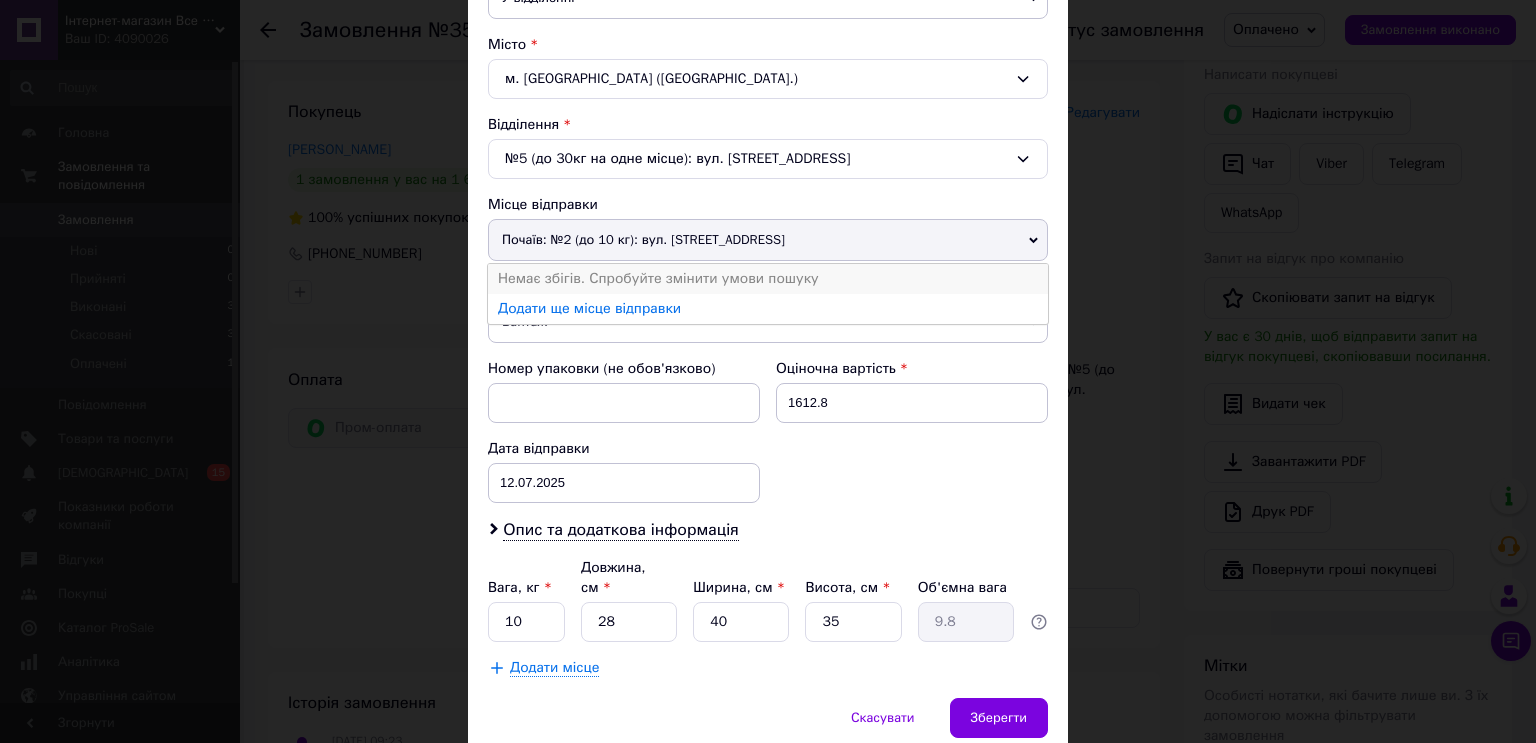 click on "Немає збігів. Спробуйте змінити умови пошуку" at bounding box center [768, 279] 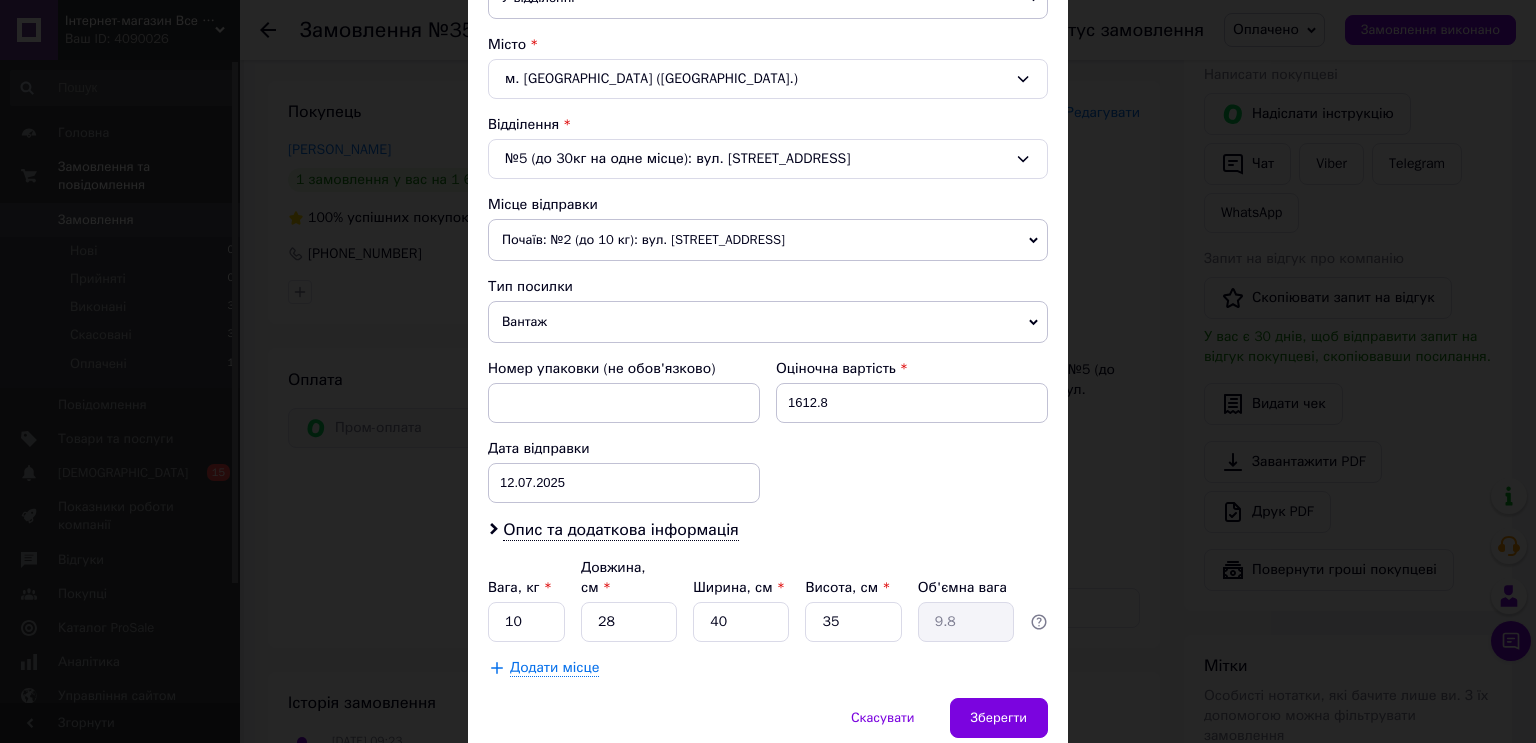 click on "Почаїв: №2 (до 10 кг): вул. [STREET_ADDRESS]" at bounding box center (768, 240) 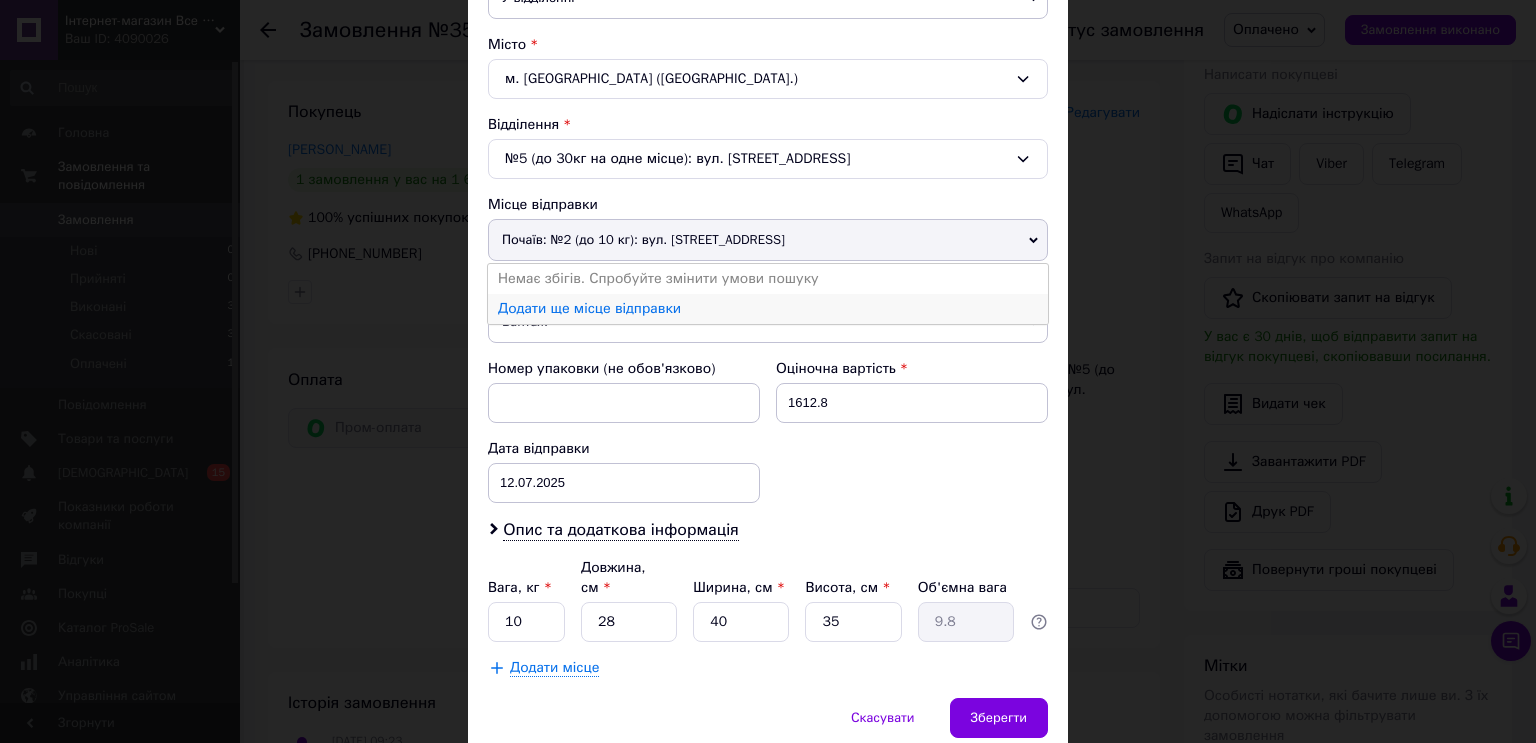 click on "Додати ще місце відправки" at bounding box center (768, 309) 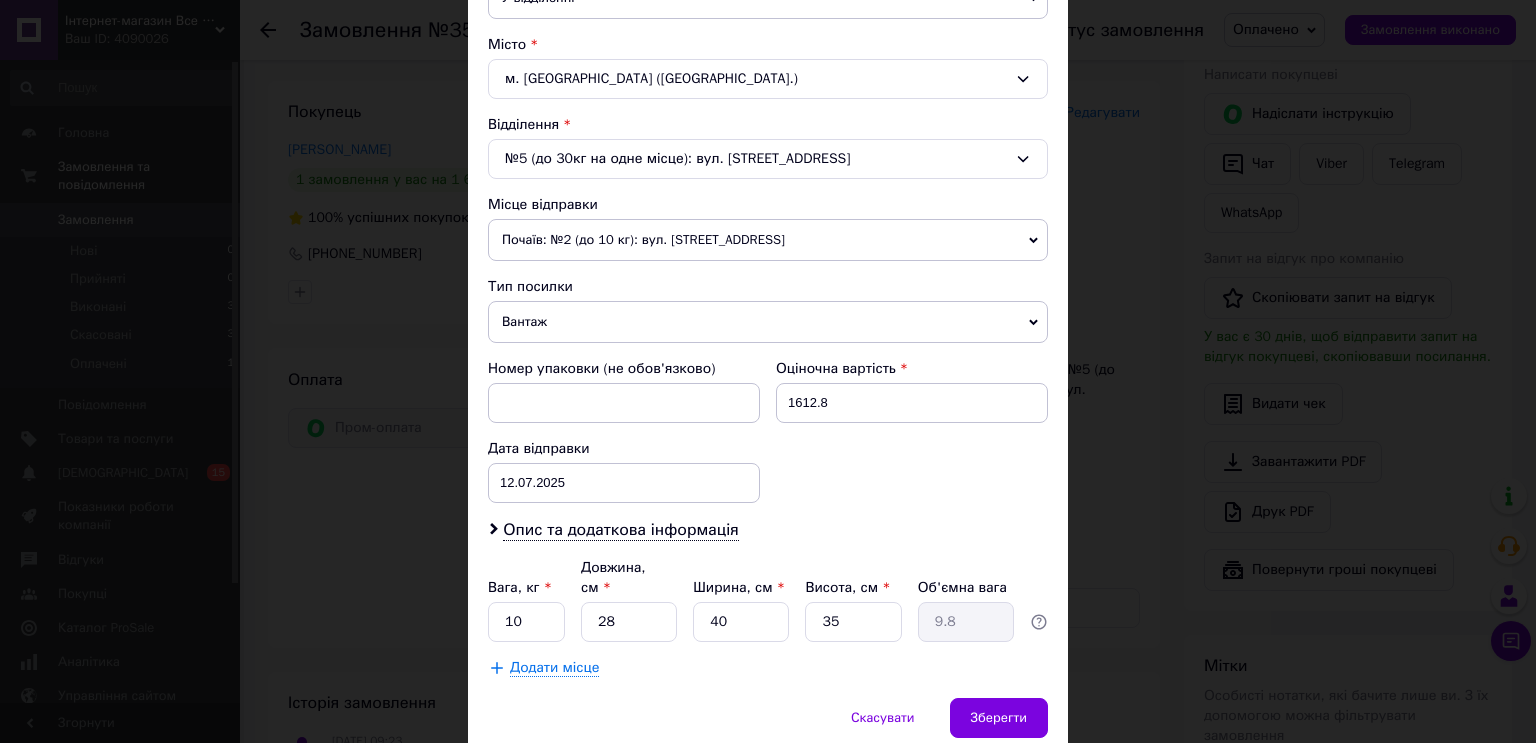 click on "Почаїв: №2 (до 10 кг): вул. [STREET_ADDRESS]" at bounding box center (768, 240) 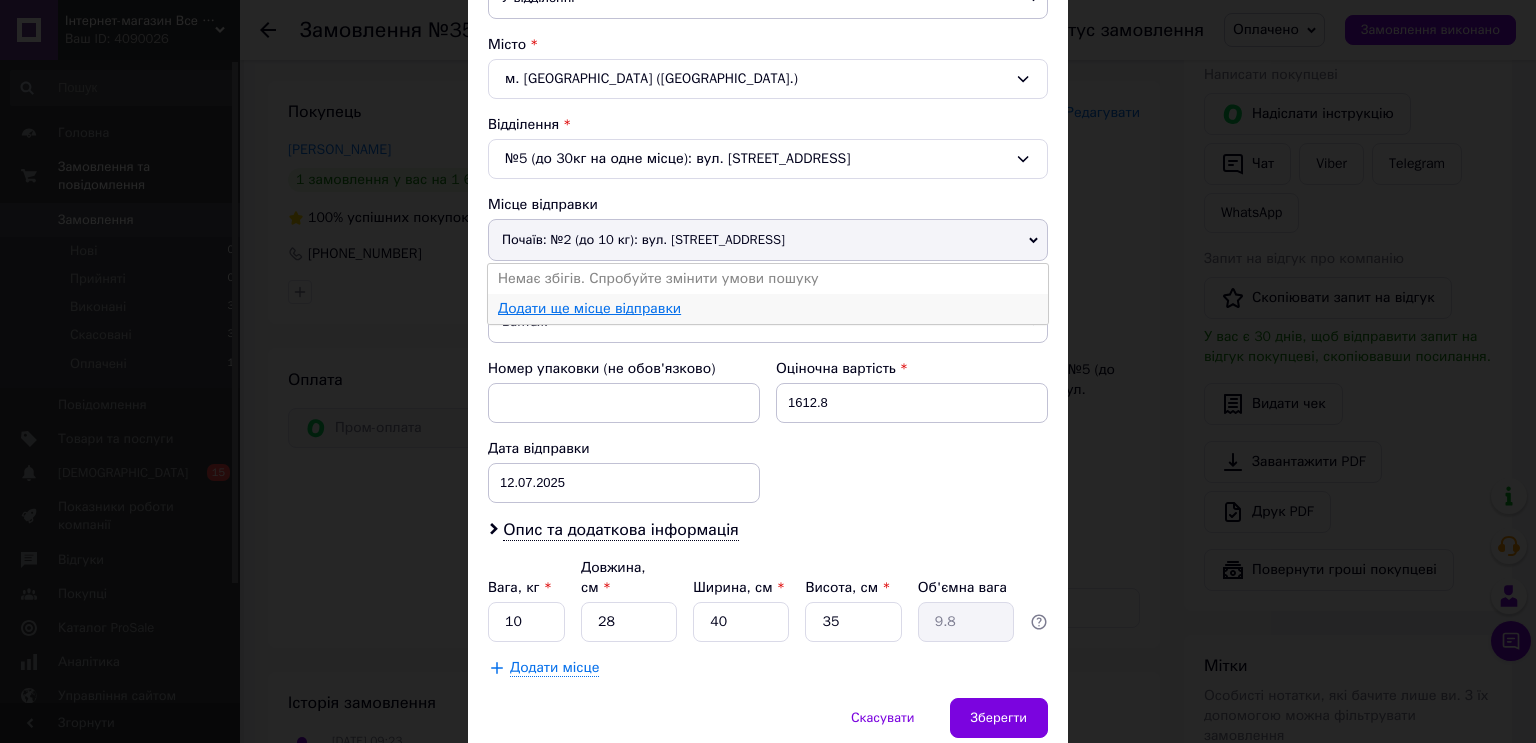 click on "Додати ще місце відправки" at bounding box center (589, 308) 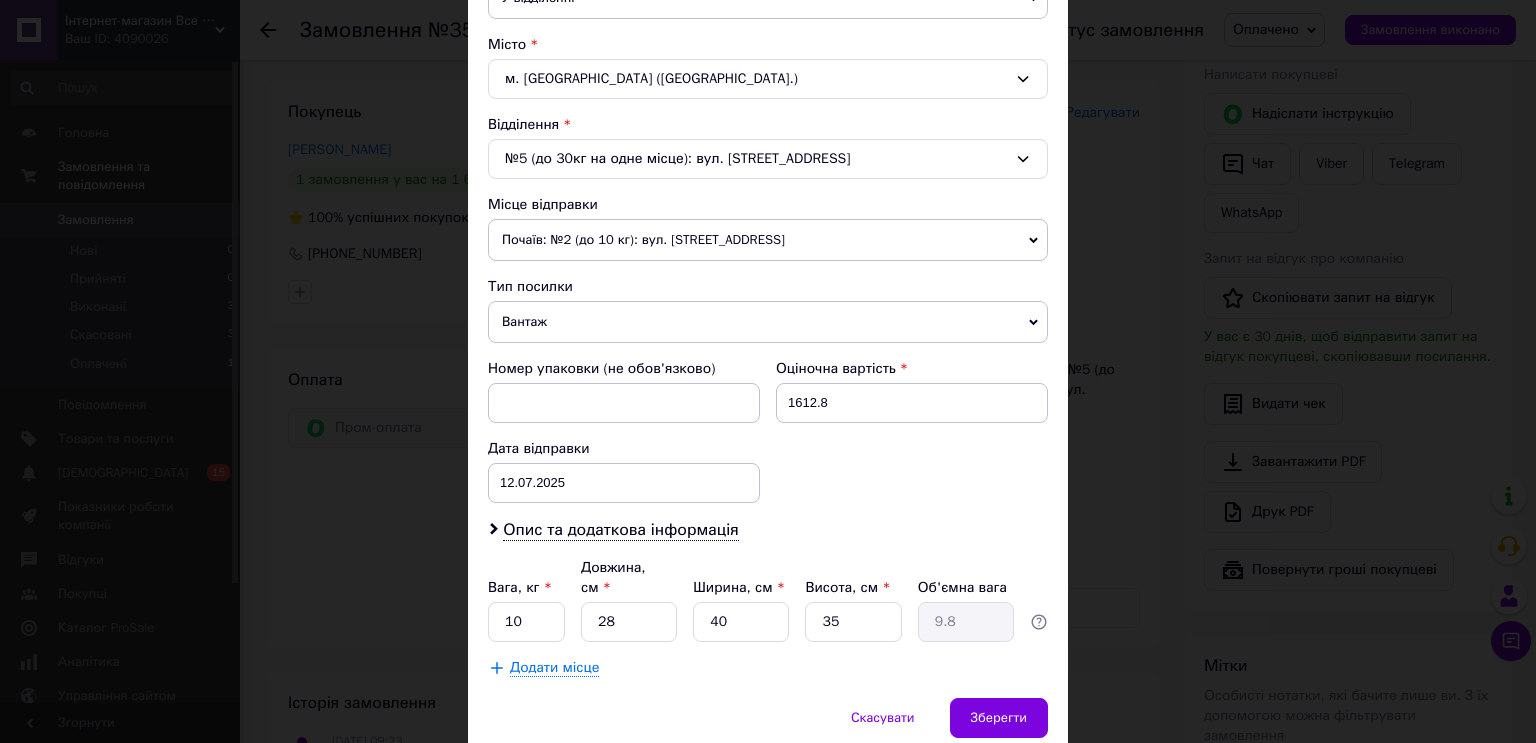 click on "× Редагування доставки Спосіб доставки Нова Пошта (платна) Платник Отримувач Відправник Прізвище отримувача [PERSON_NAME] Ім'я отримувача [PERSON_NAME] батькові отримувача Телефон отримувача [PHONE_NUMBER] Тип доставки У відділенні Кур'єром В поштоматі Місто м. [GEOGRAPHIC_DATA] ([GEOGRAPHIC_DATA].) Відділення №5 (до 30кг на одне місце): вул. [STREET_ADDRESS]-а Місце відправки Почаїв: №2 (до 10 кг): вул. Лосятинська, 10 Немає збігів. Спробуйте змінити умови пошуку Додати ще місце відправки Тип посилки Вантаж Документи Номер упаковки (не обов'язково) Оціночна вартість 1612.8 Дата відправки [DATE] < 2025 >" at bounding box center (768, 371) 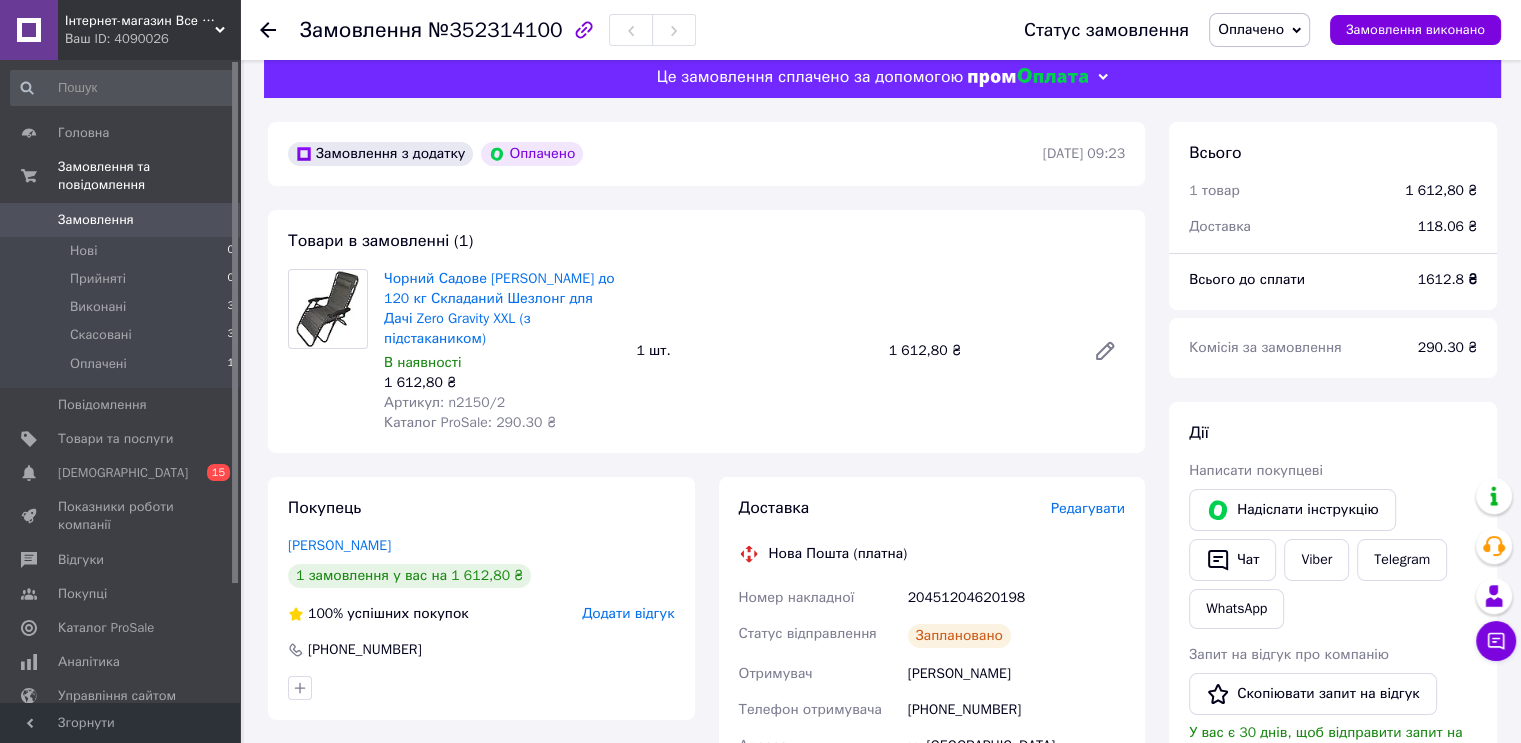 scroll, scrollTop: 0, scrollLeft: 0, axis: both 